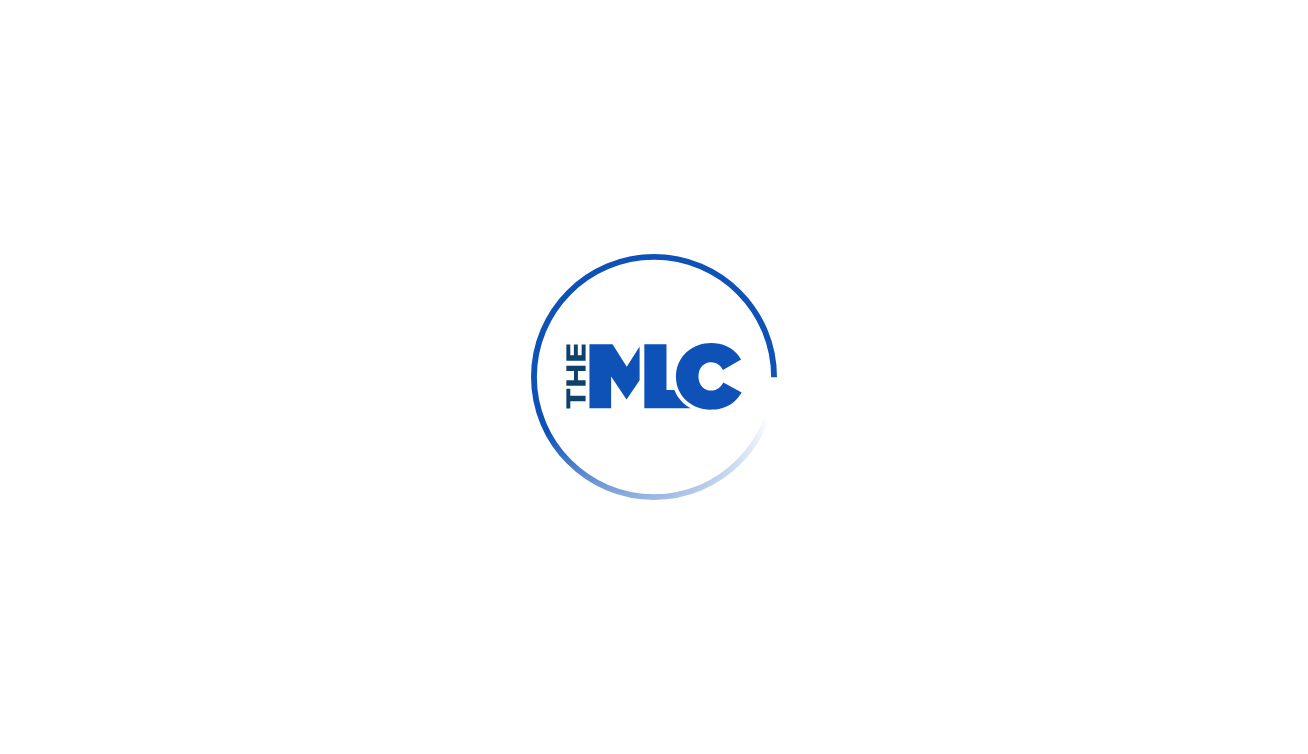 scroll, scrollTop: 0, scrollLeft: 0, axis: both 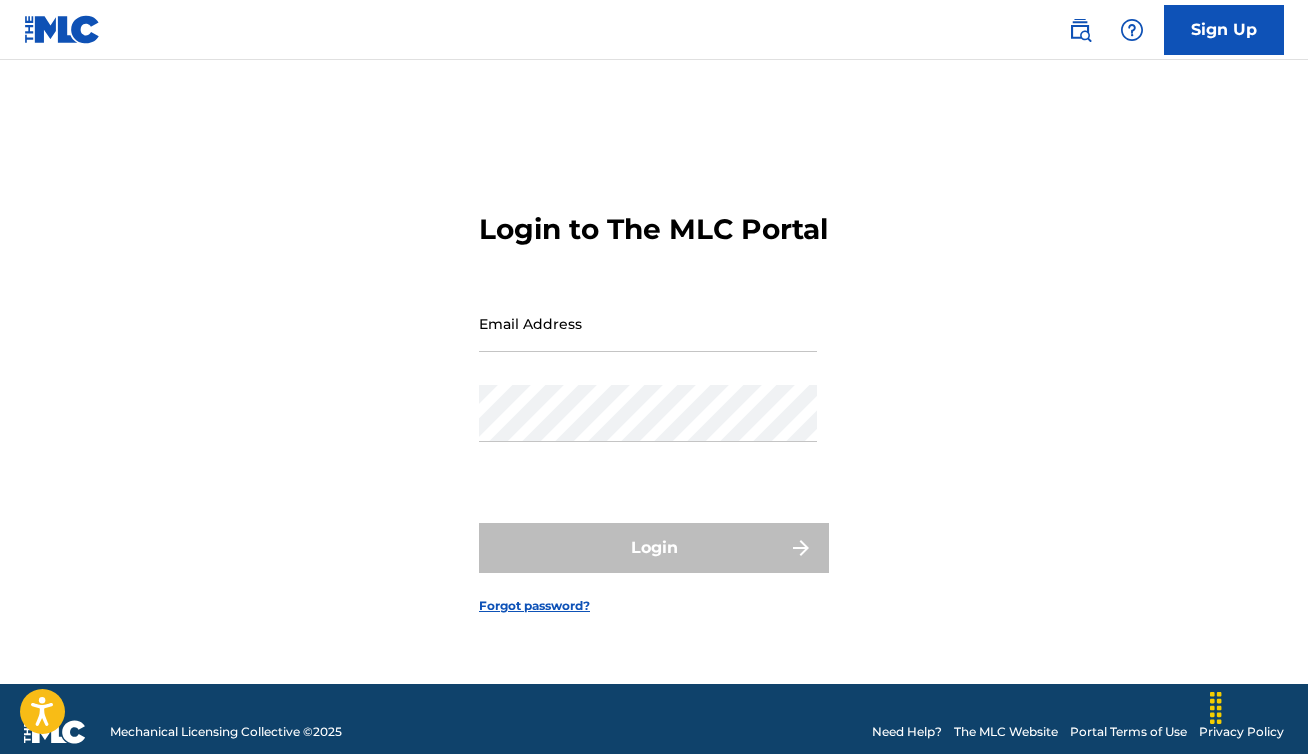 click on "Email Address" at bounding box center [648, 323] 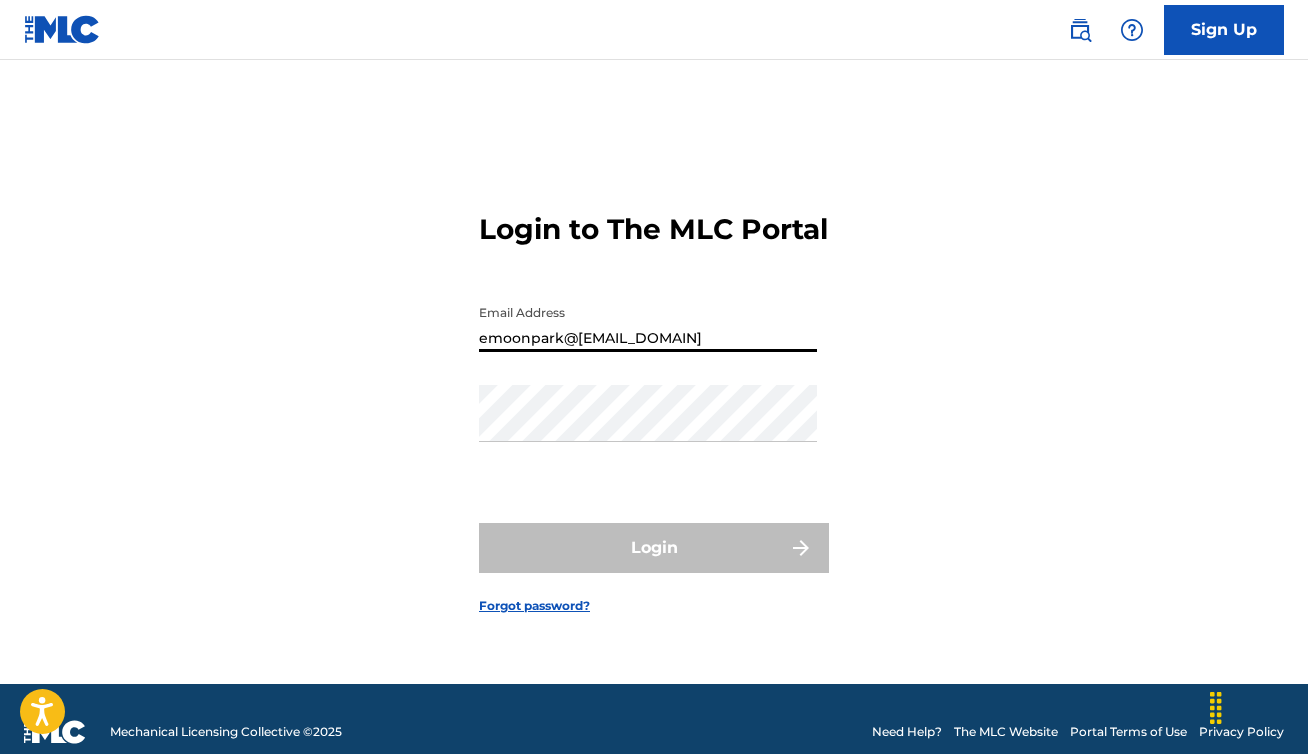type on "emoonpark@[EMAIL_DOMAIN]" 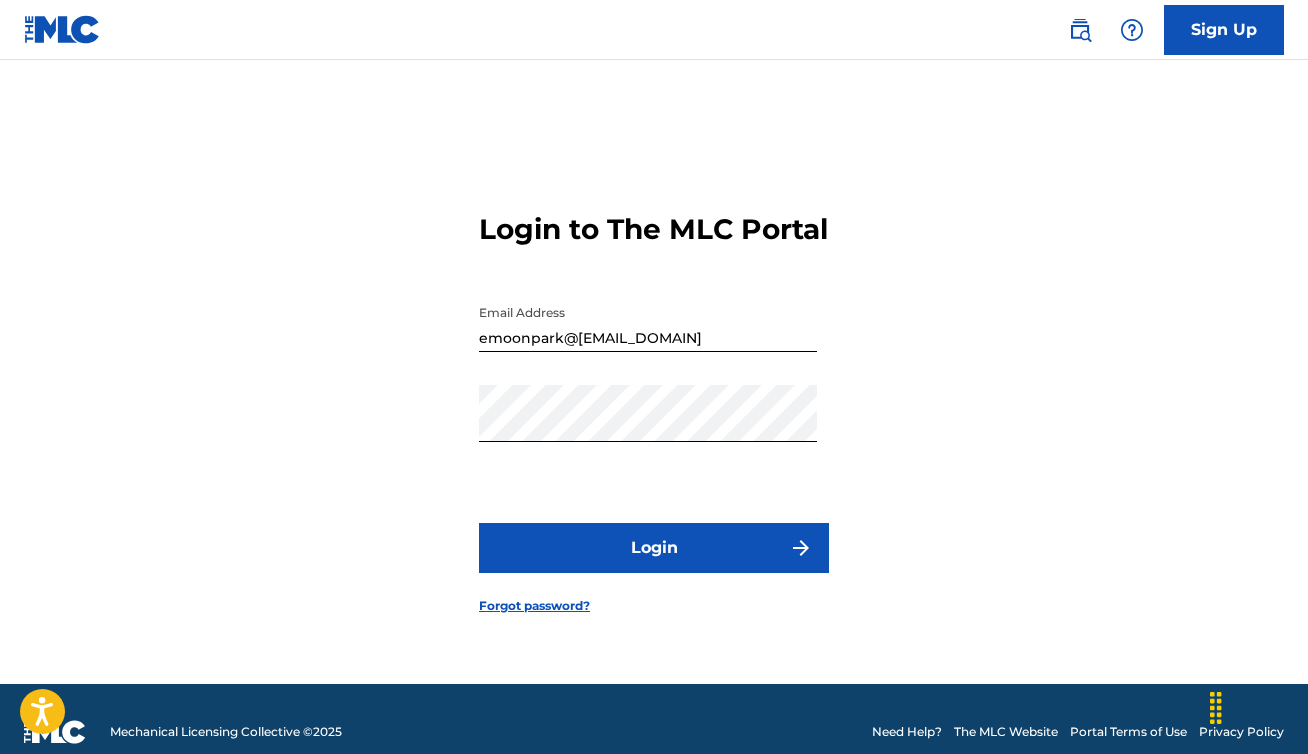 click on "Login" at bounding box center (654, 548) 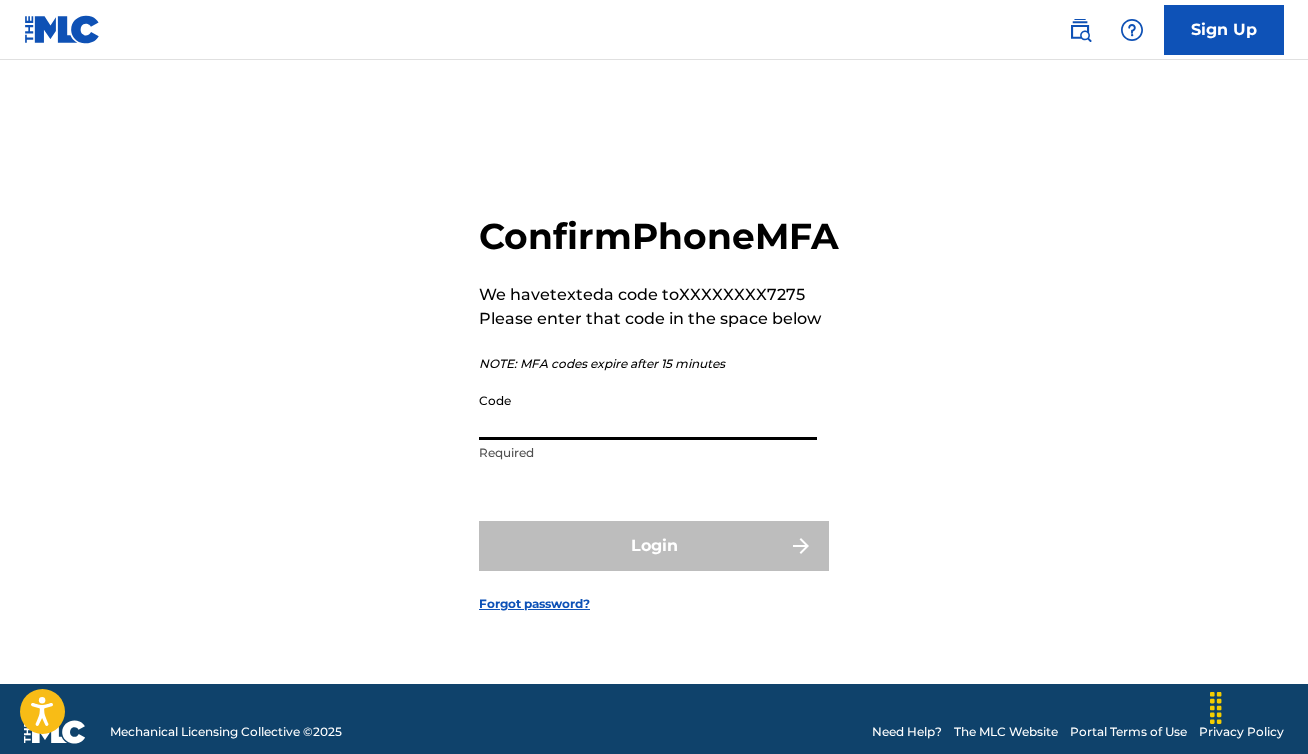 click on "Code" at bounding box center [648, 411] 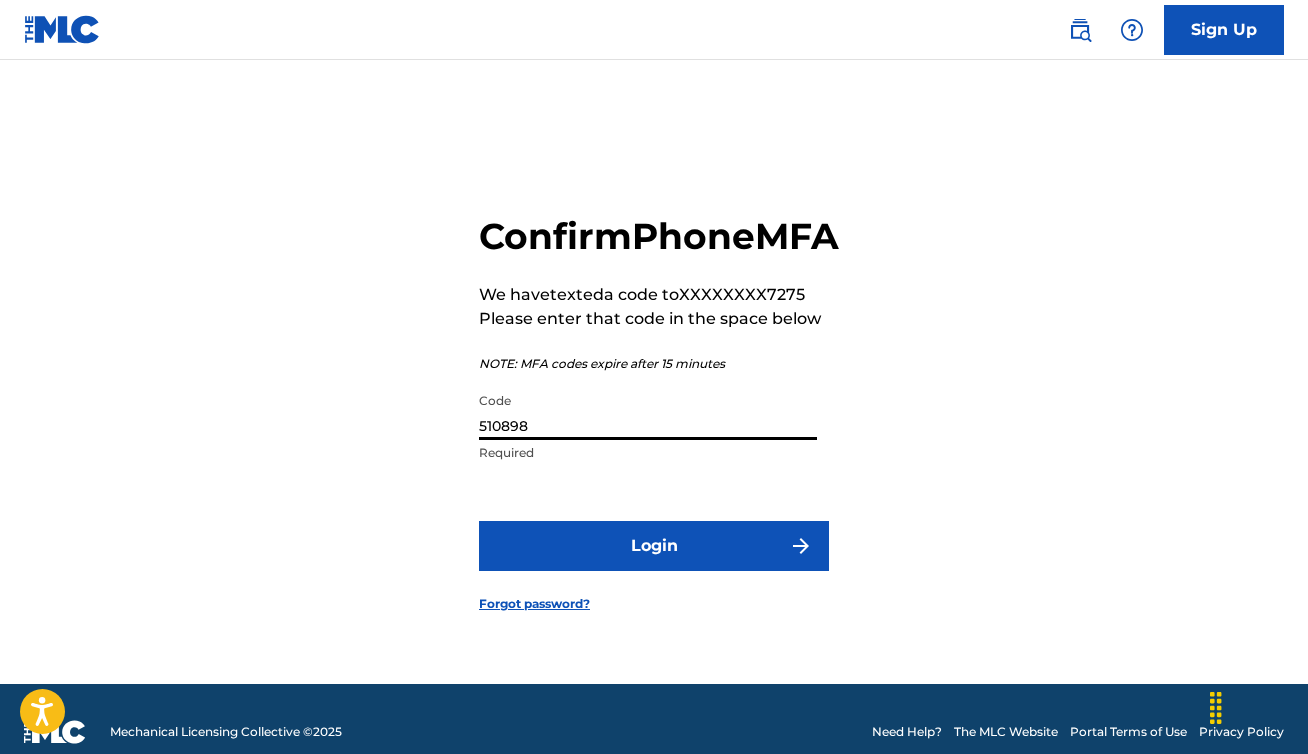 type on "510898" 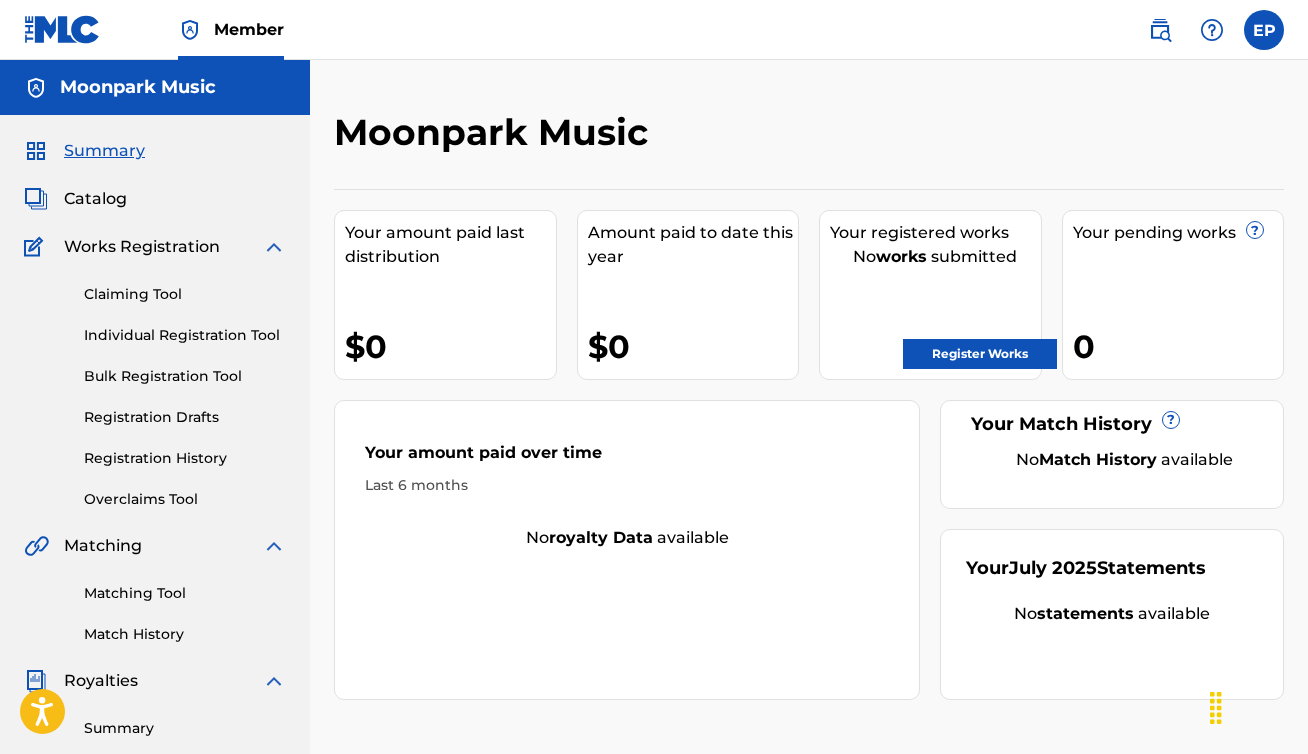 scroll, scrollTop: 0, scrollLeft: 0, axis: both 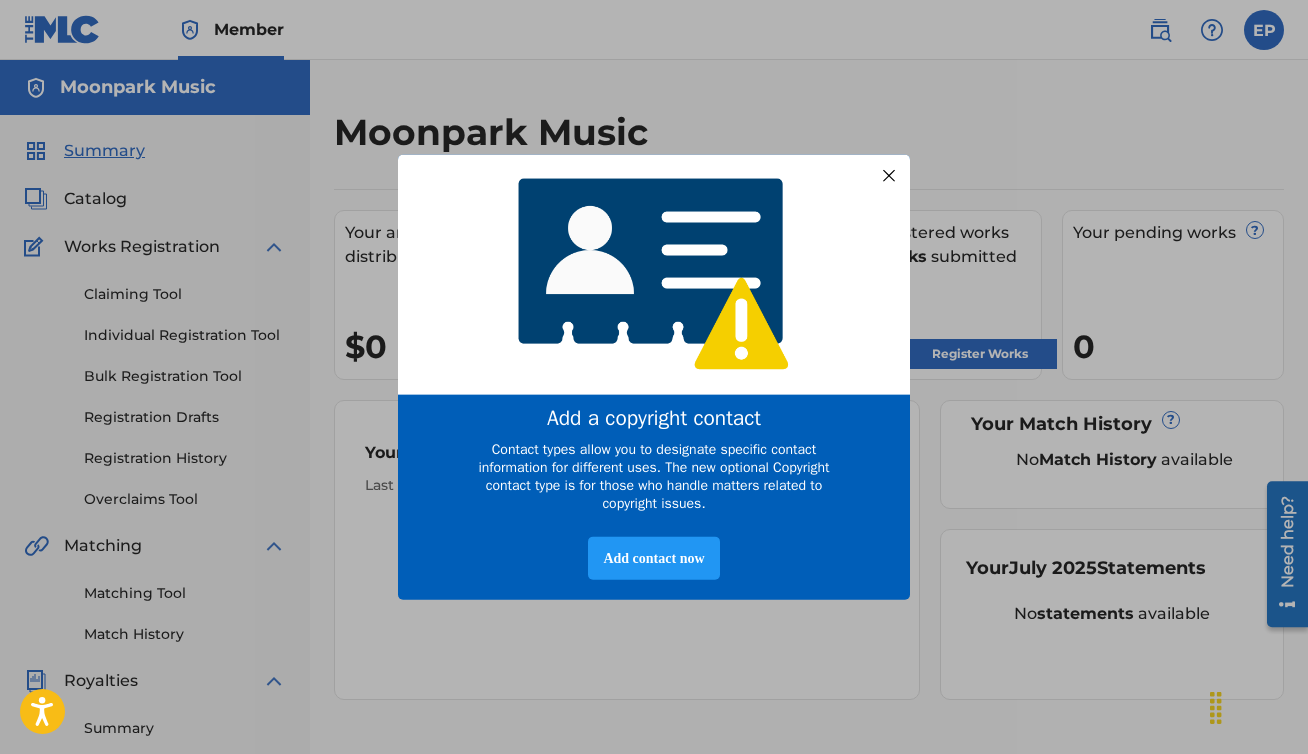 click at bounding box center (889, 175) 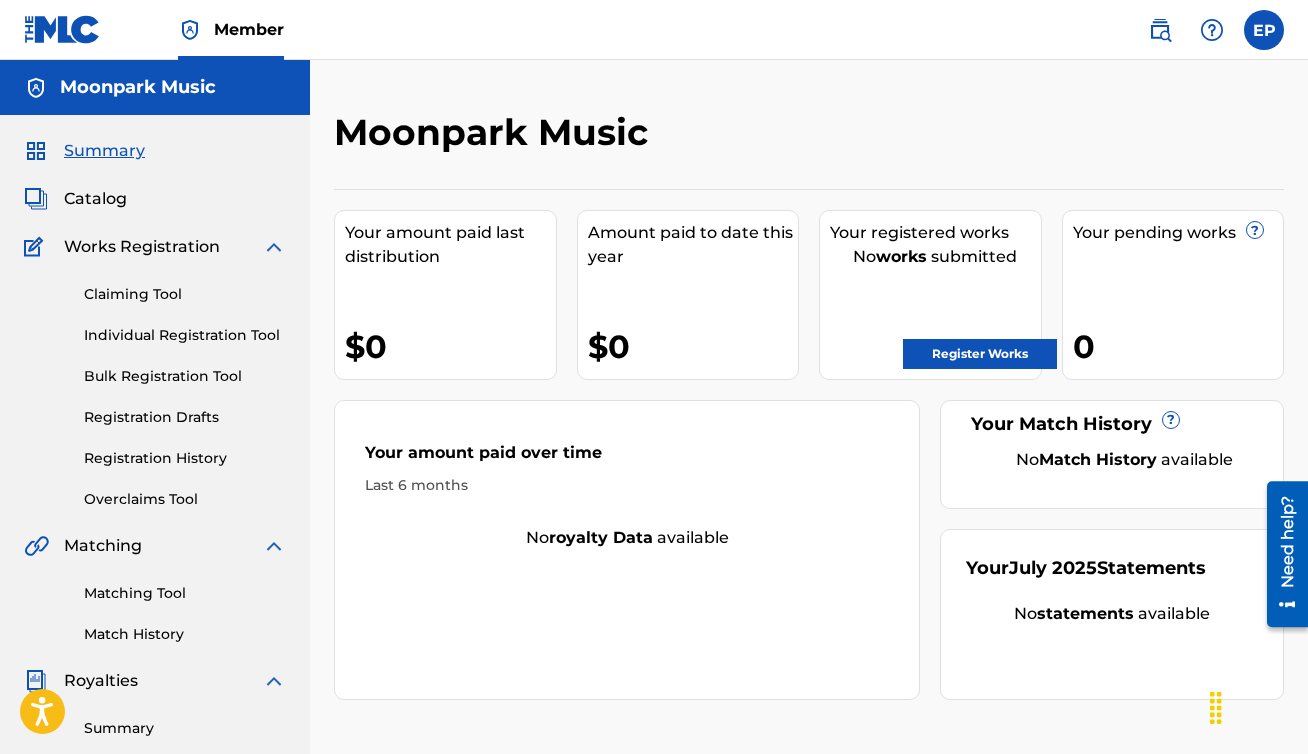 click at bounding box center [1264, 30] 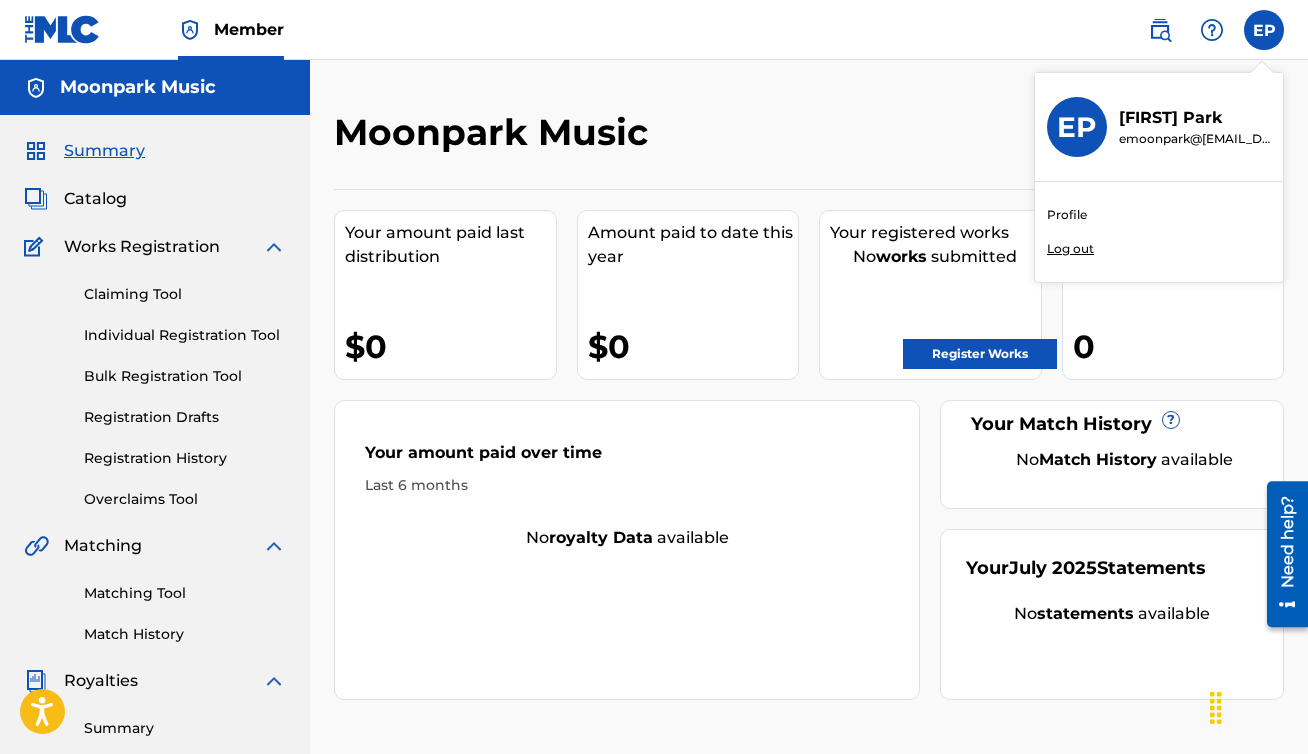 click on "Moonpark Music Your amount paid last distribution   $0 Amount paid to date this year   $0 Your registered works   No  works   submitted Register Works Your pending works   ? 0 Your Match History ? No  Match History   available Your amount paid over time Last 6 months No  royalty data   available Your  [MONTH] [YEAR]  Statements No  statements   available" at bounding box center [809, 602] 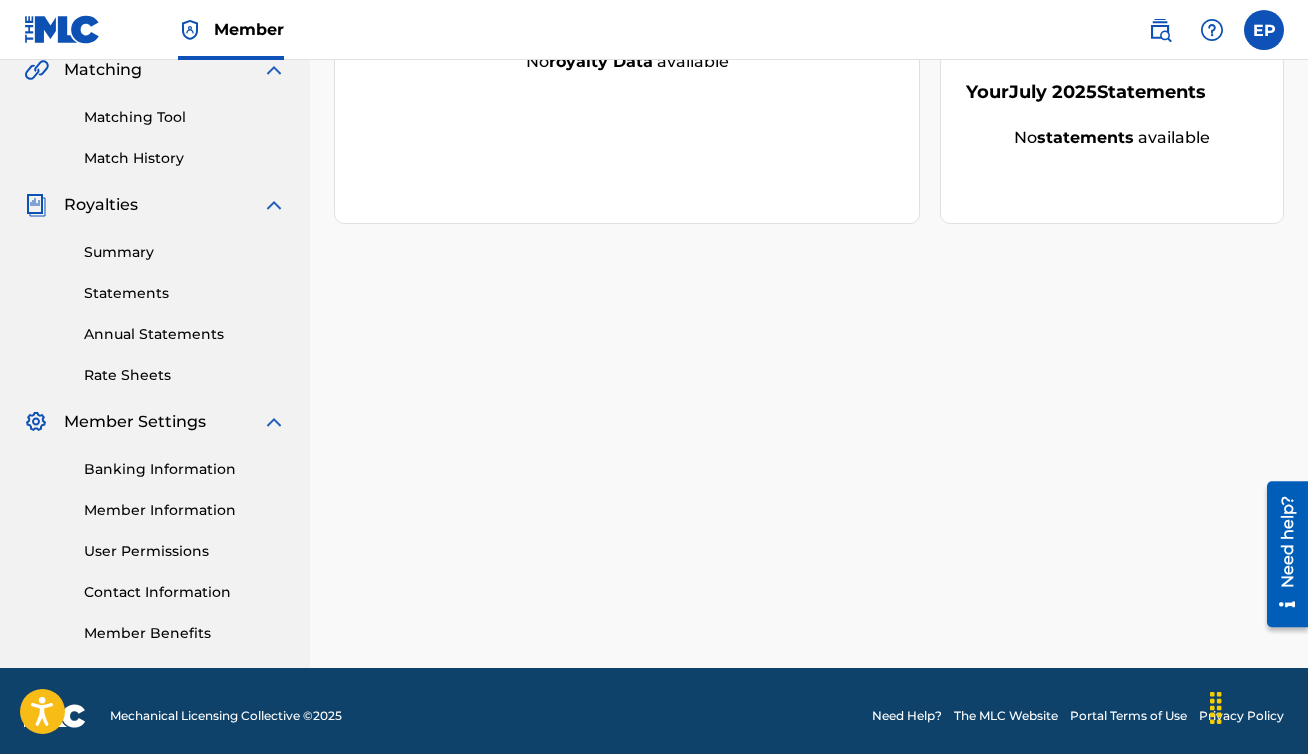 scroll, scrollTop: 486, scrollLeft: 0, axis: vertical 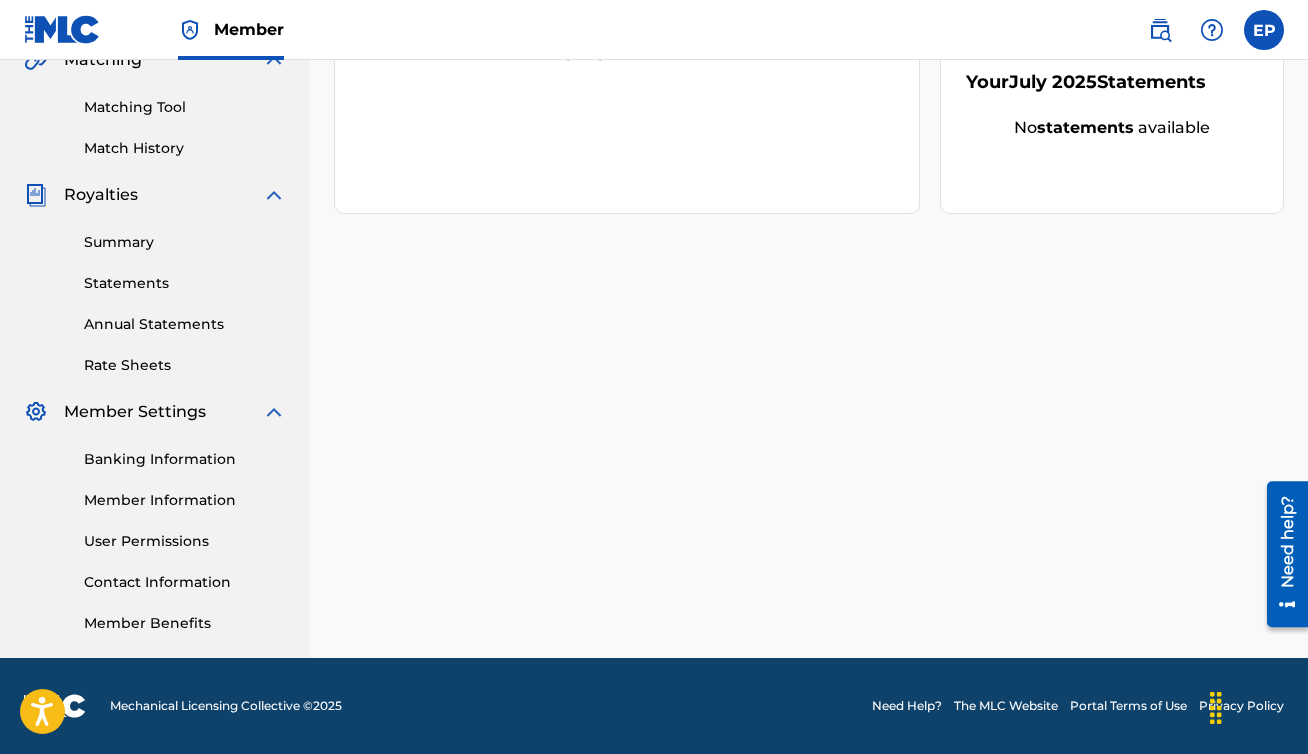 click on "Member Information" at bounding box center (185, 500) 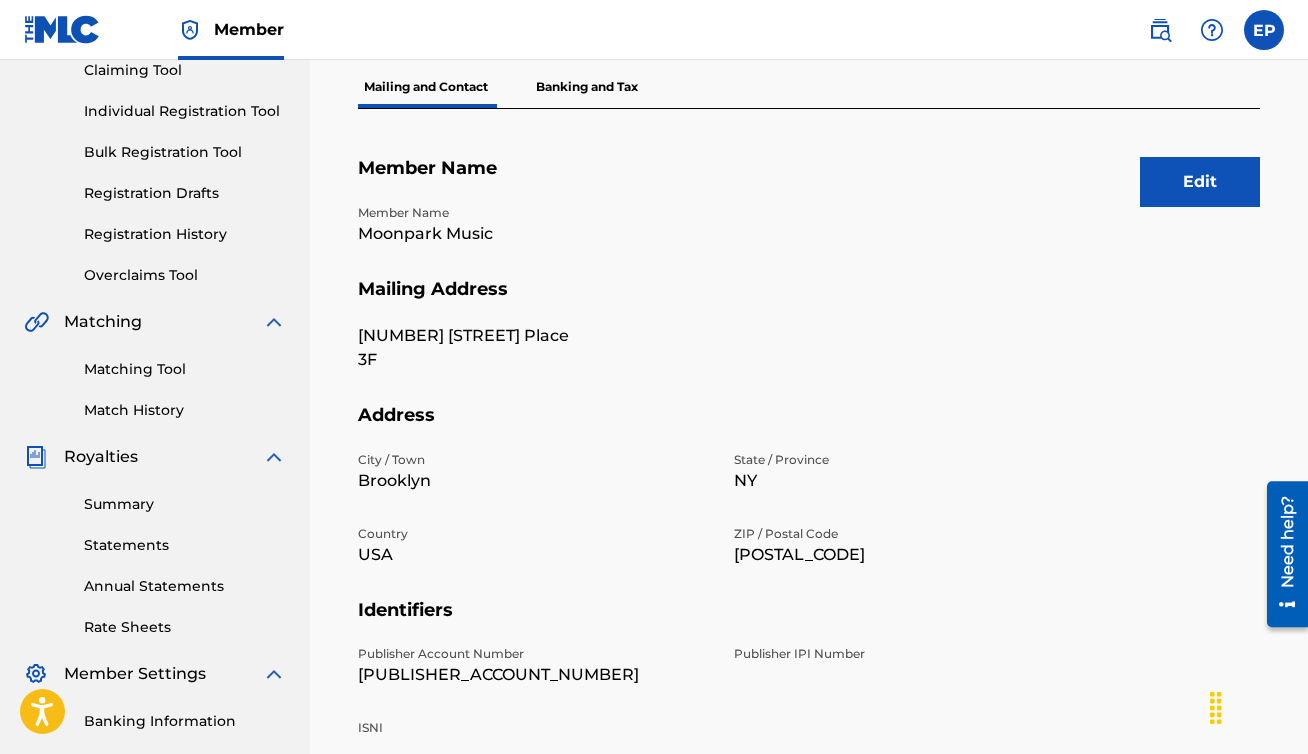 scroll, scrollTop: 0, scrollLeft: 0, axis: both 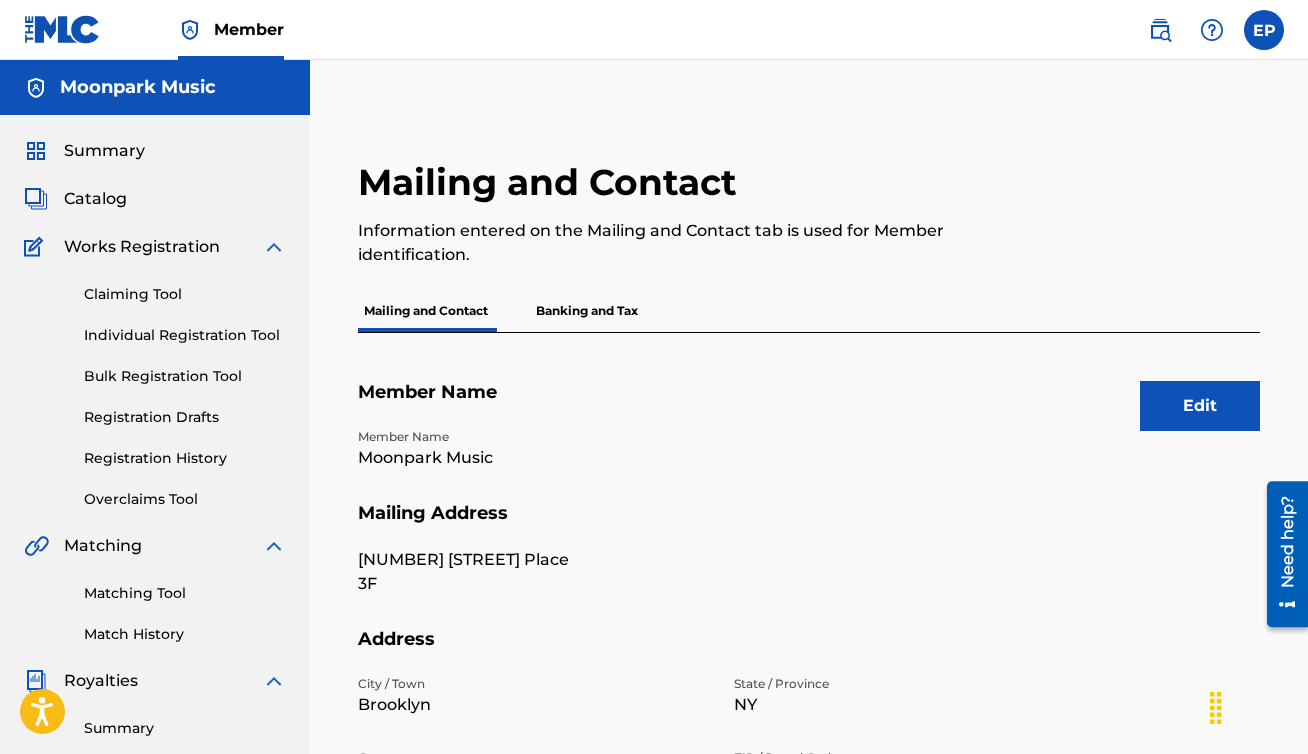 click at bounding box center [1264, 30] 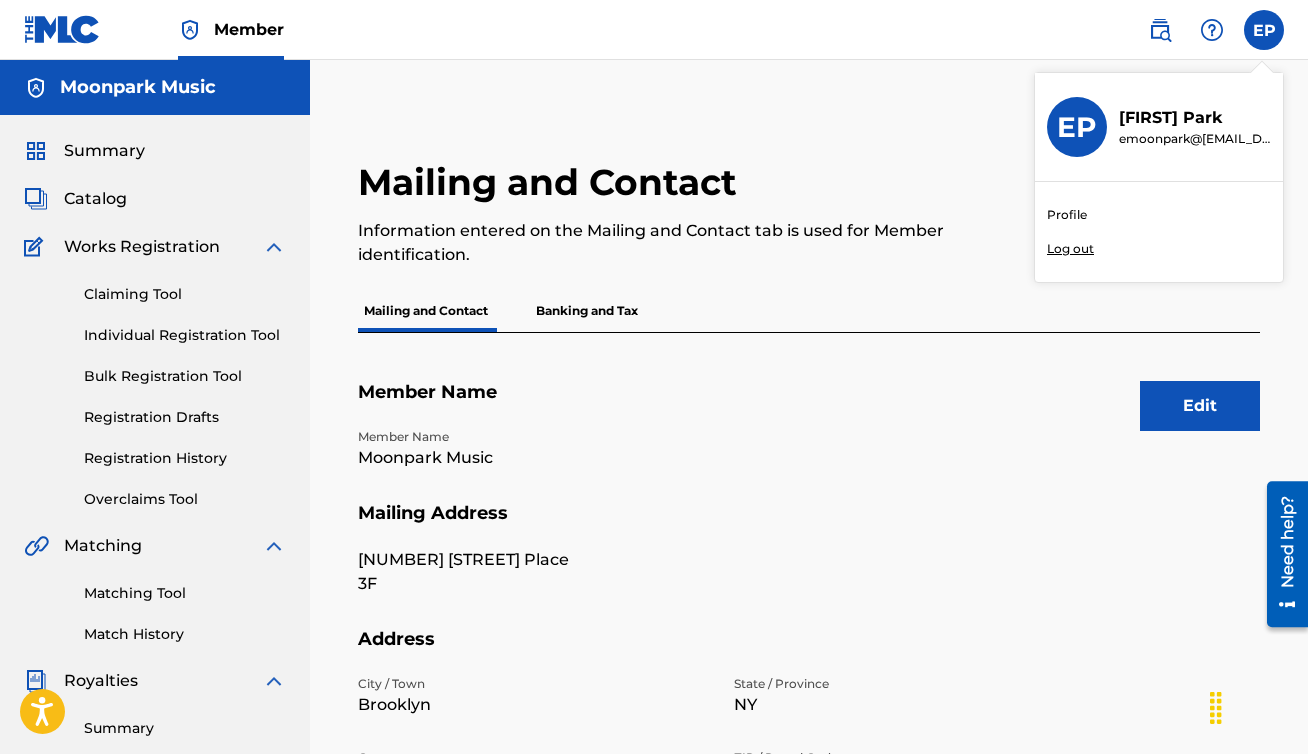 click on "Profile" at bounding box center [1067, 215] 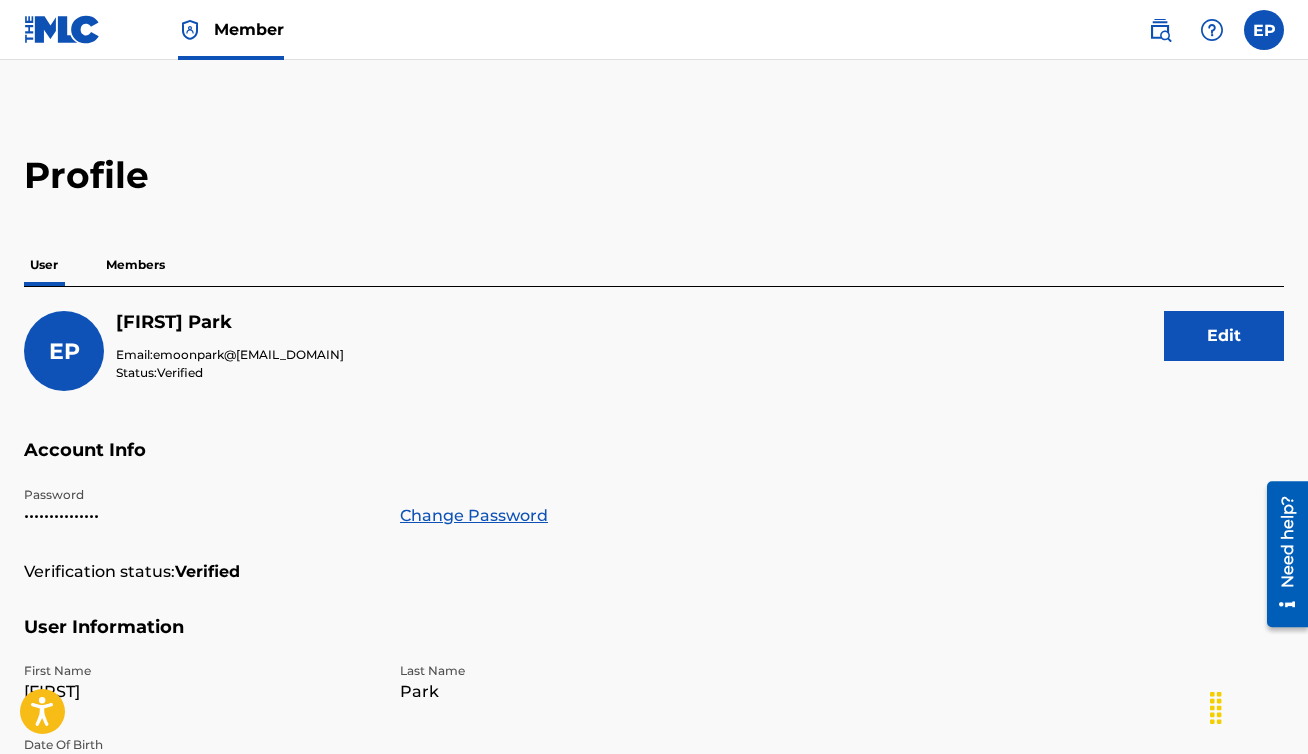 scroll, scrollTop: 0, scrollLeft: 0, axis: both 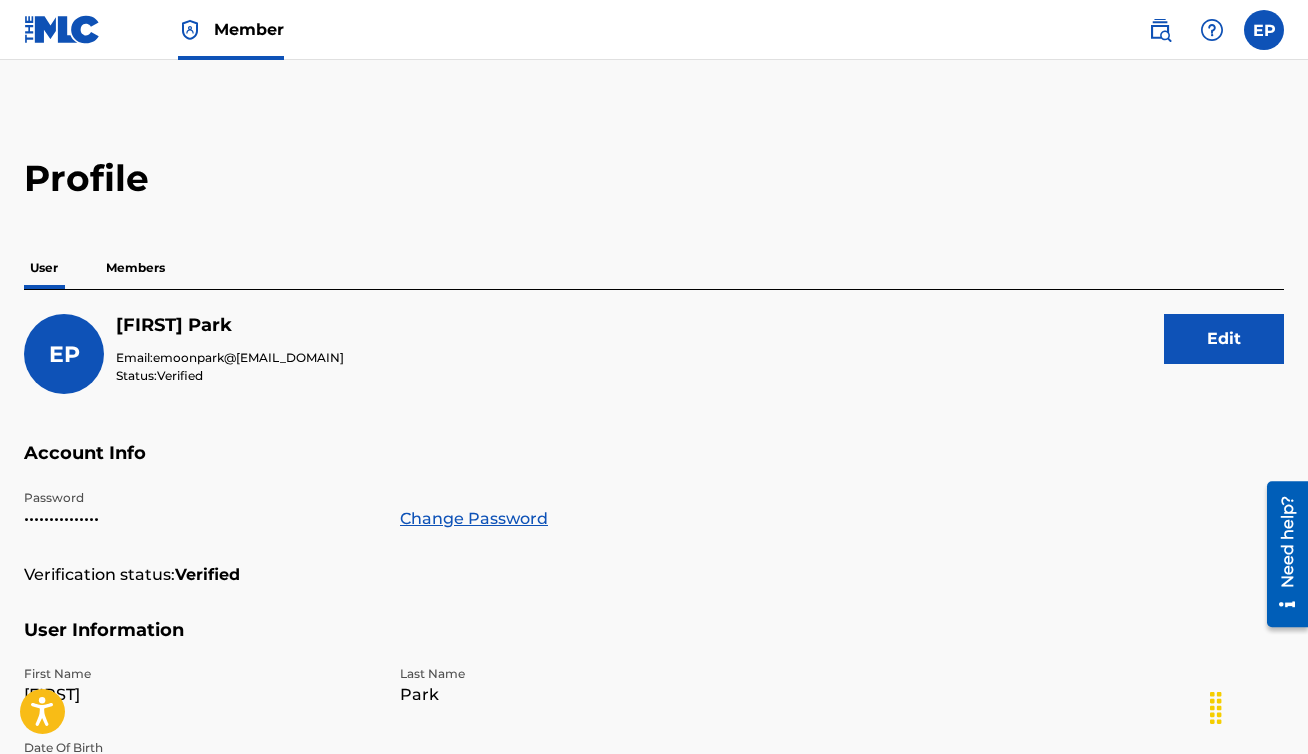 click on "Members" at bounding box center (135, 268) 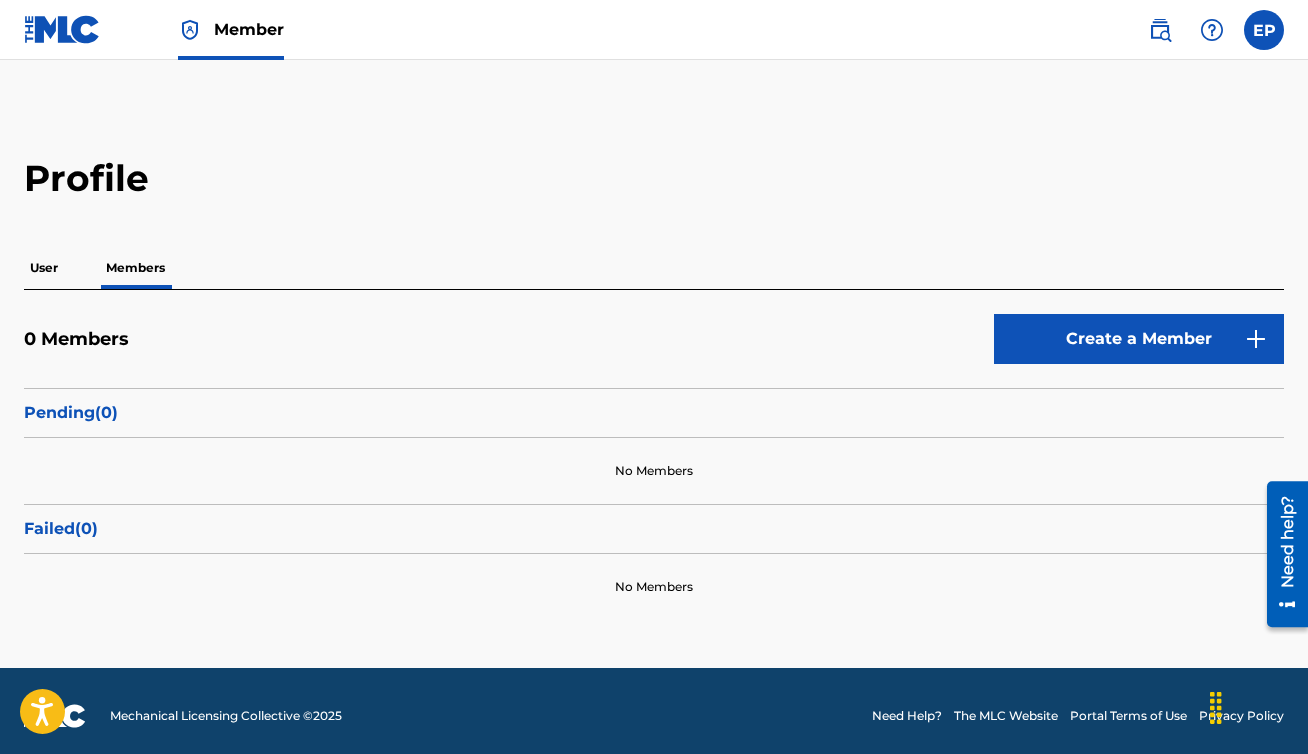 click on "Create a Member" at bounding box center (1139, 339) 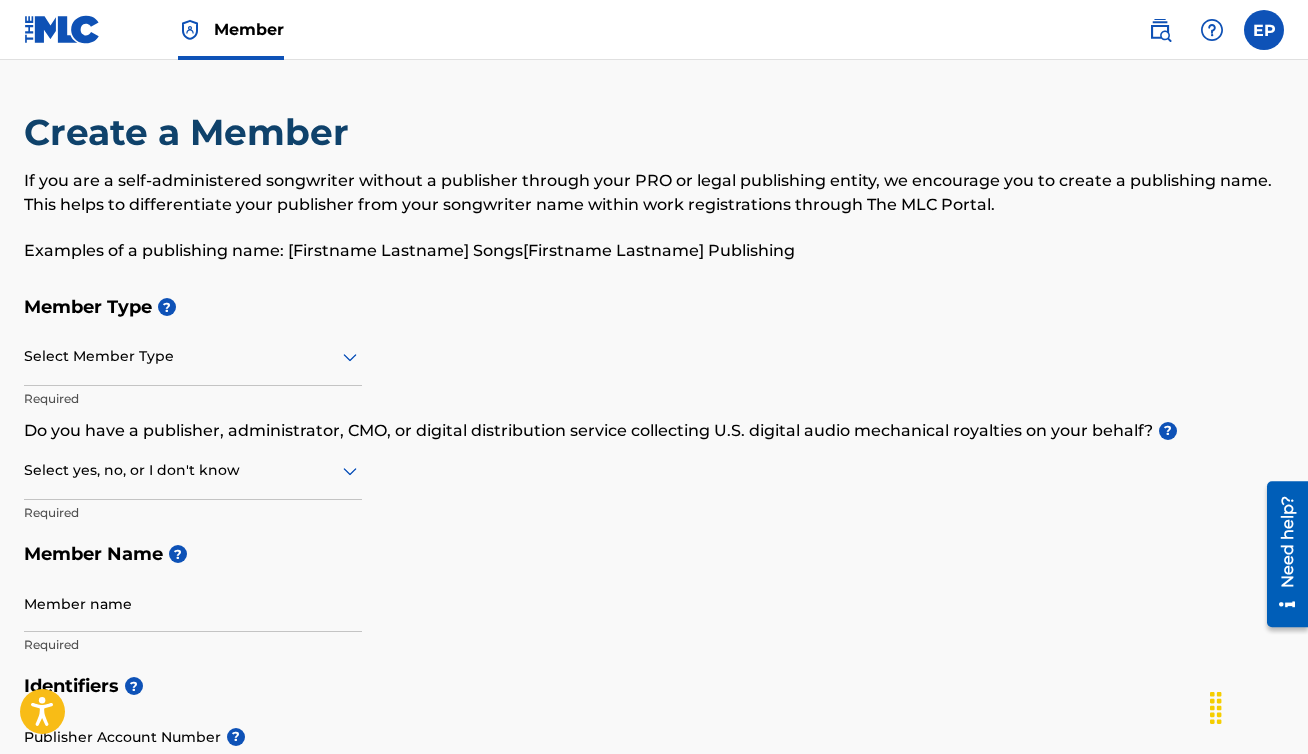 click at bounding box center [193, 356] 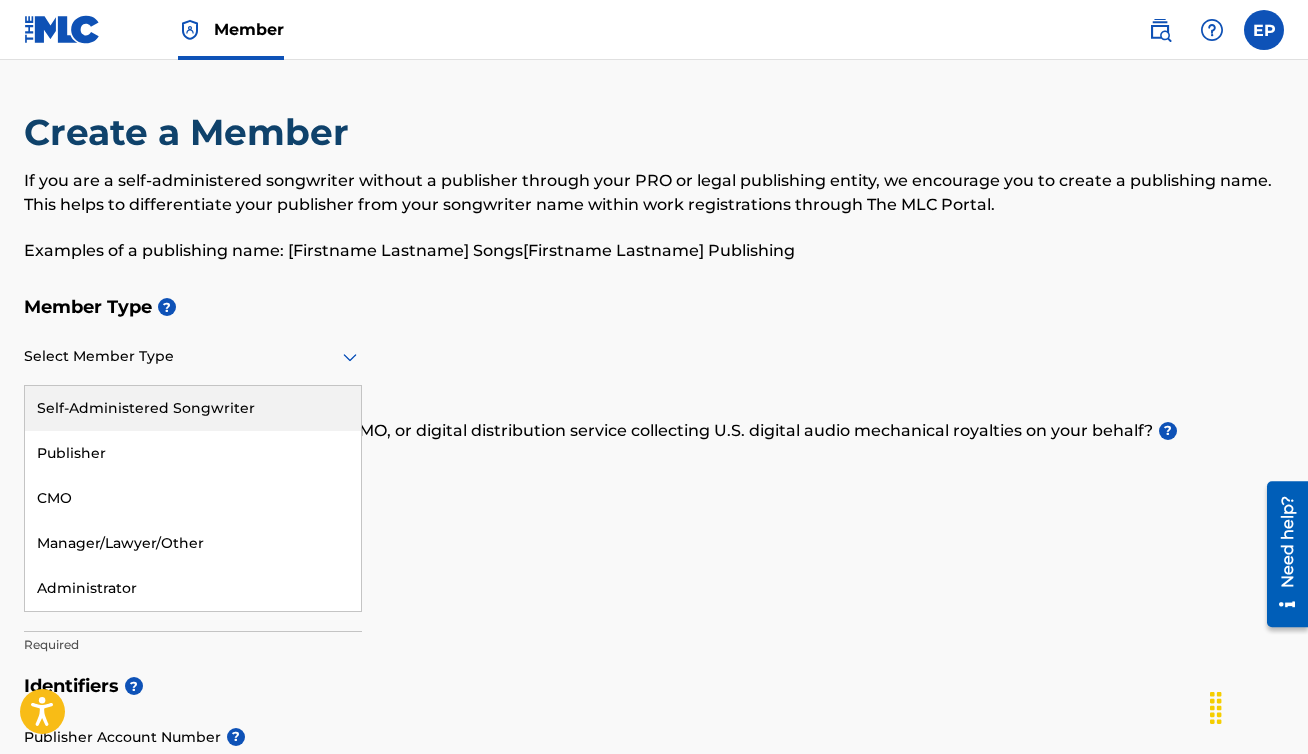 click on "Self-Administered Songwriter" at bounding box center (193, 408) 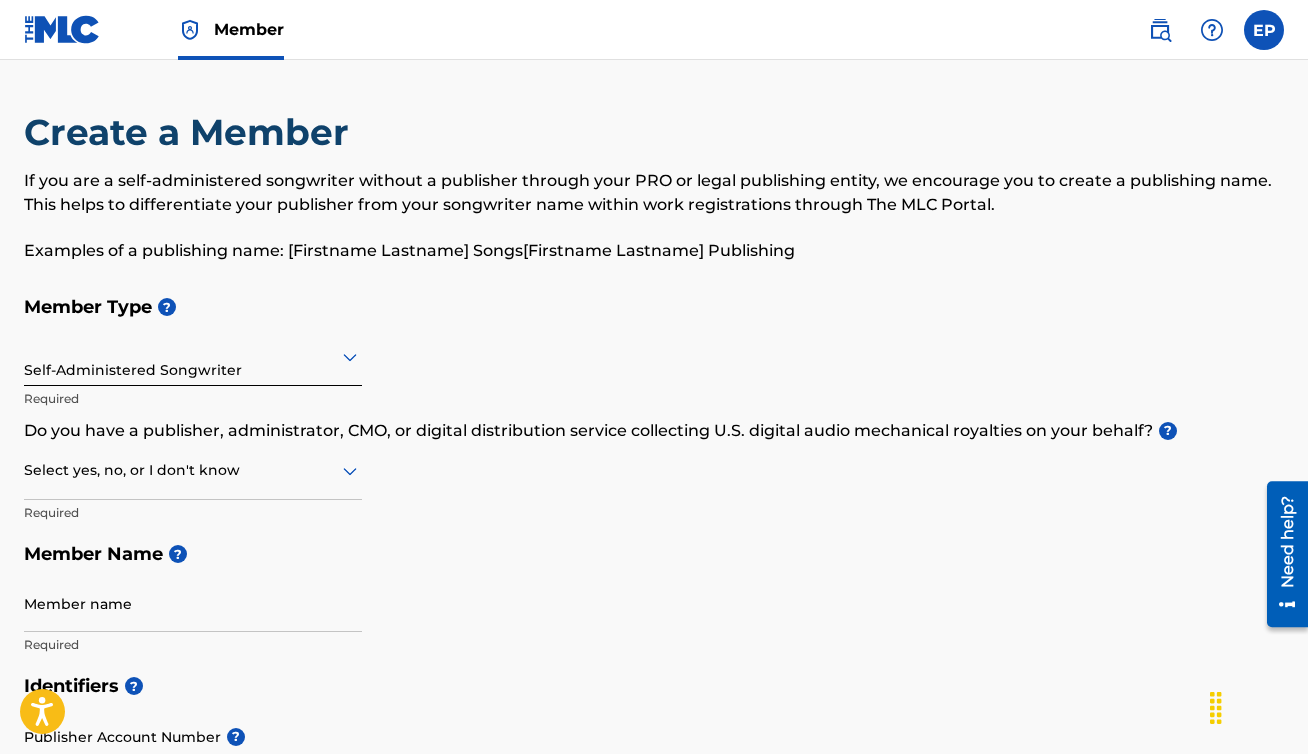 click at bounding box center (193, 470) 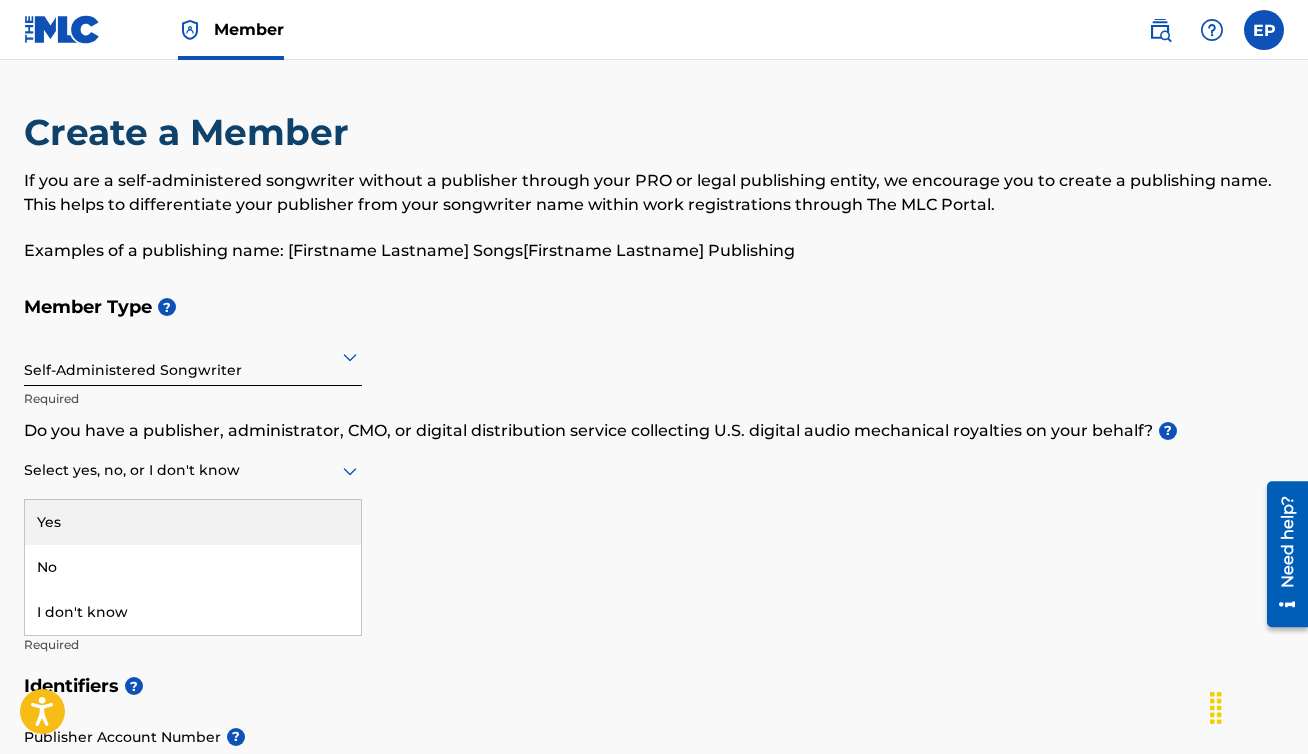 click on "Yes" at bounding box center [193, 522] 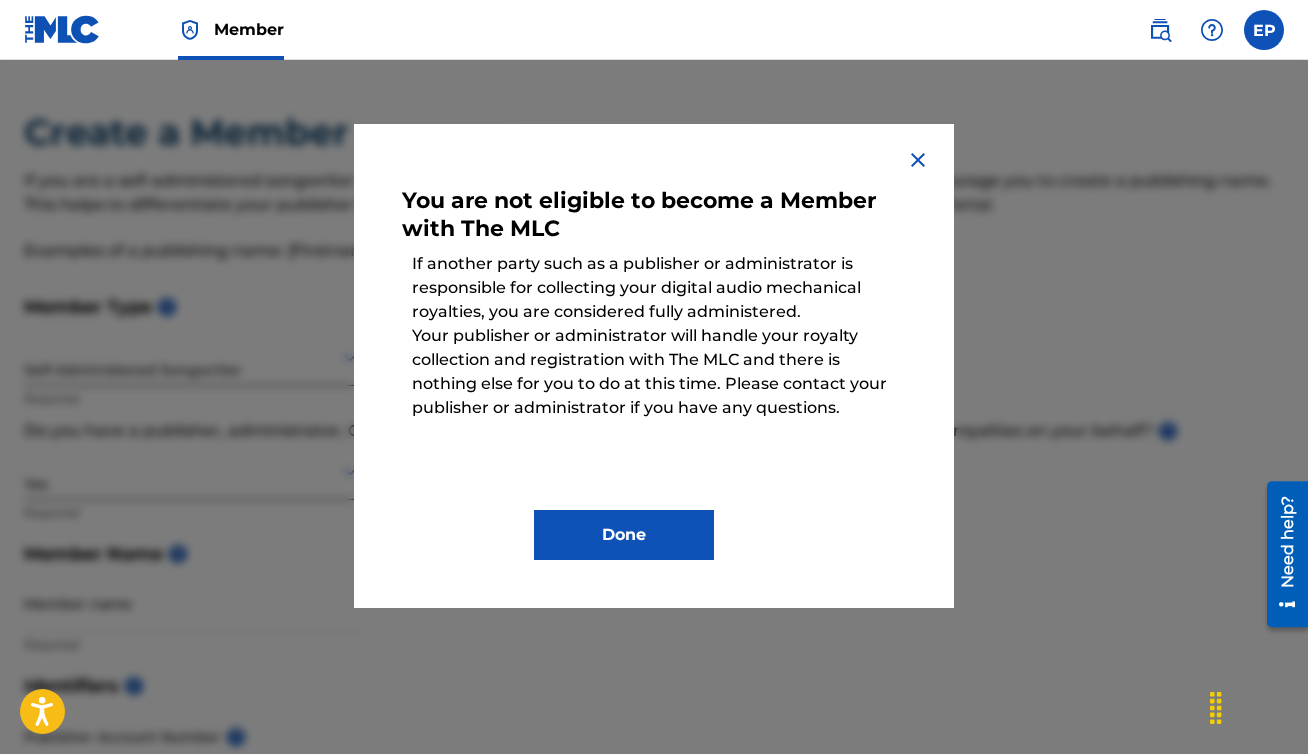 click on "Done" at bounding box center [624, 535] 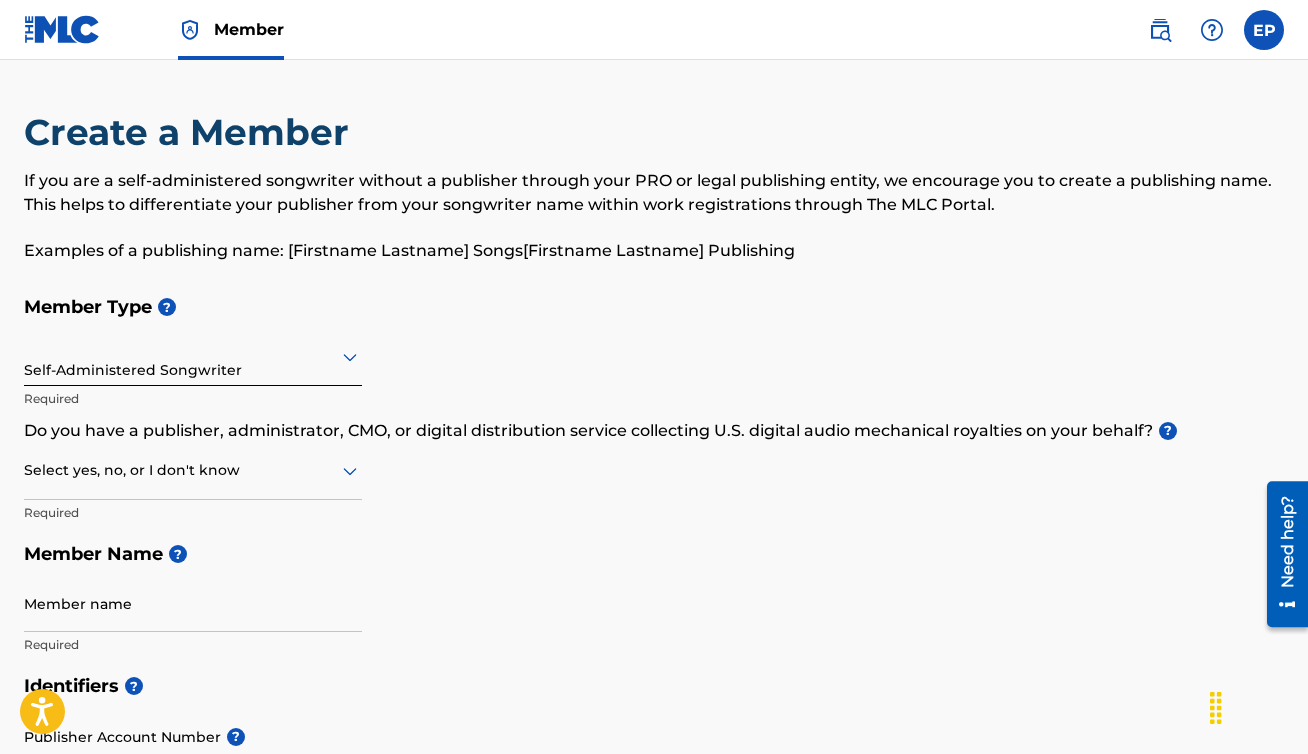 click at bounding box center [1264, 30] 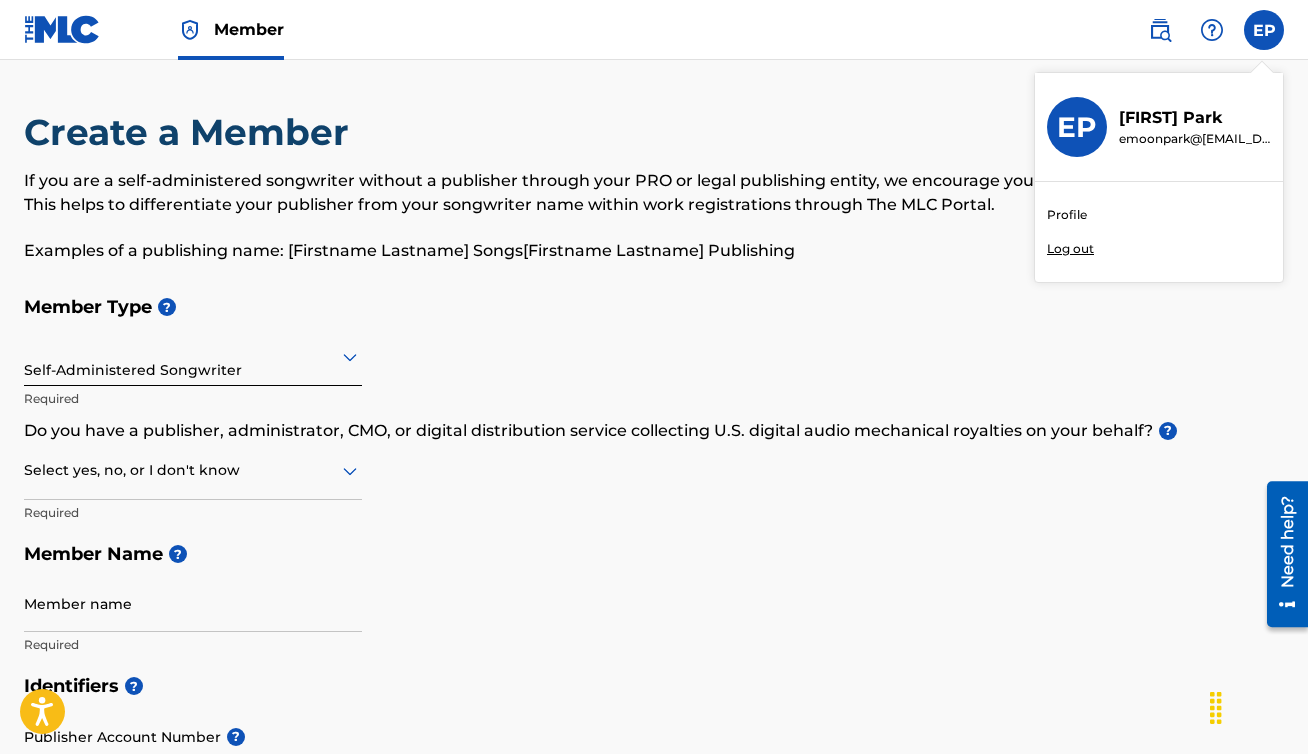 click on "Profile" at bounding box center [1067, 215] 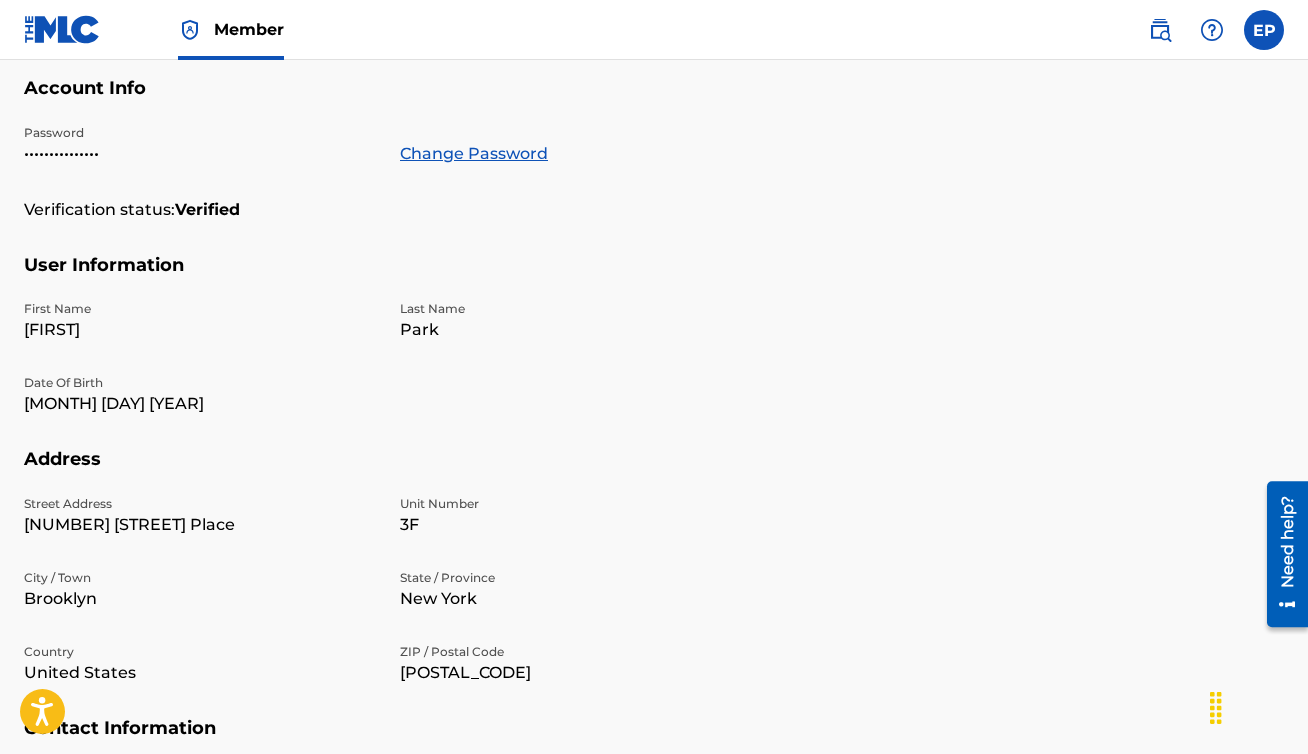 scroll, scrollTop: 0, scrollLeft: 0, axis: both 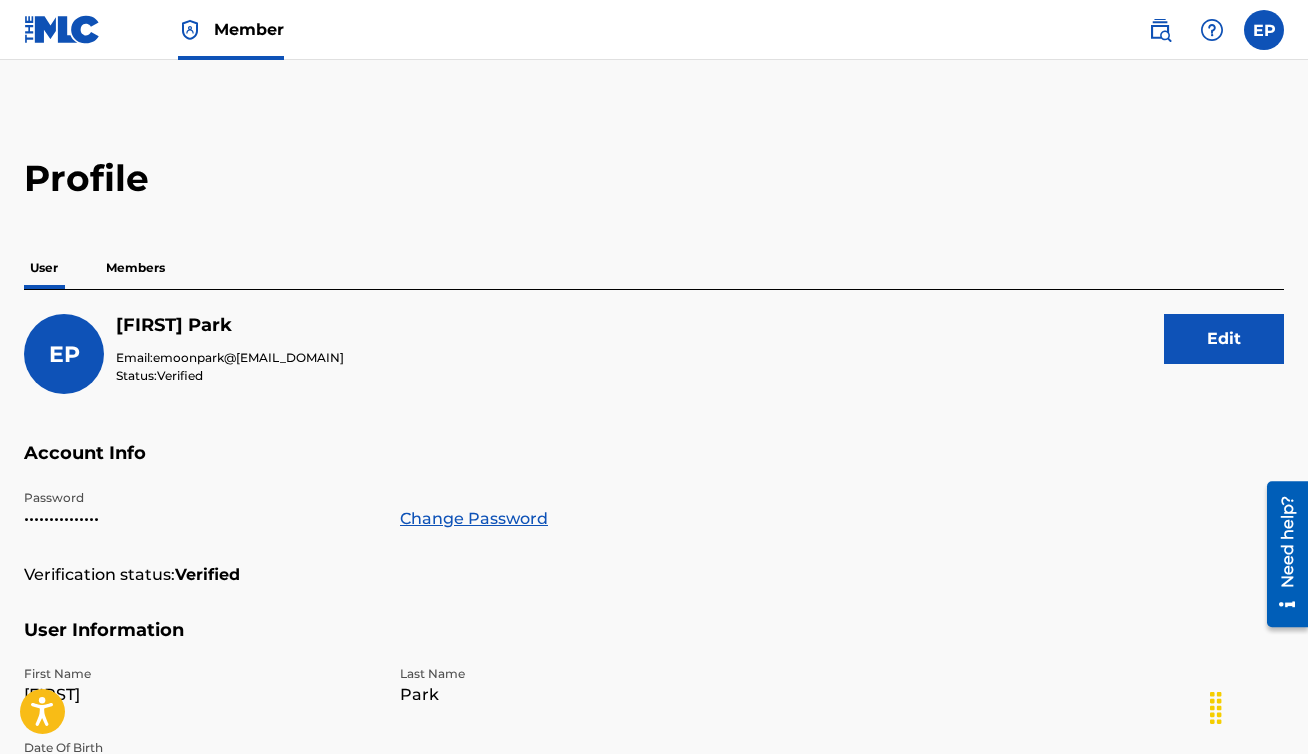 click on "Members" at bounding box center [135, 268] 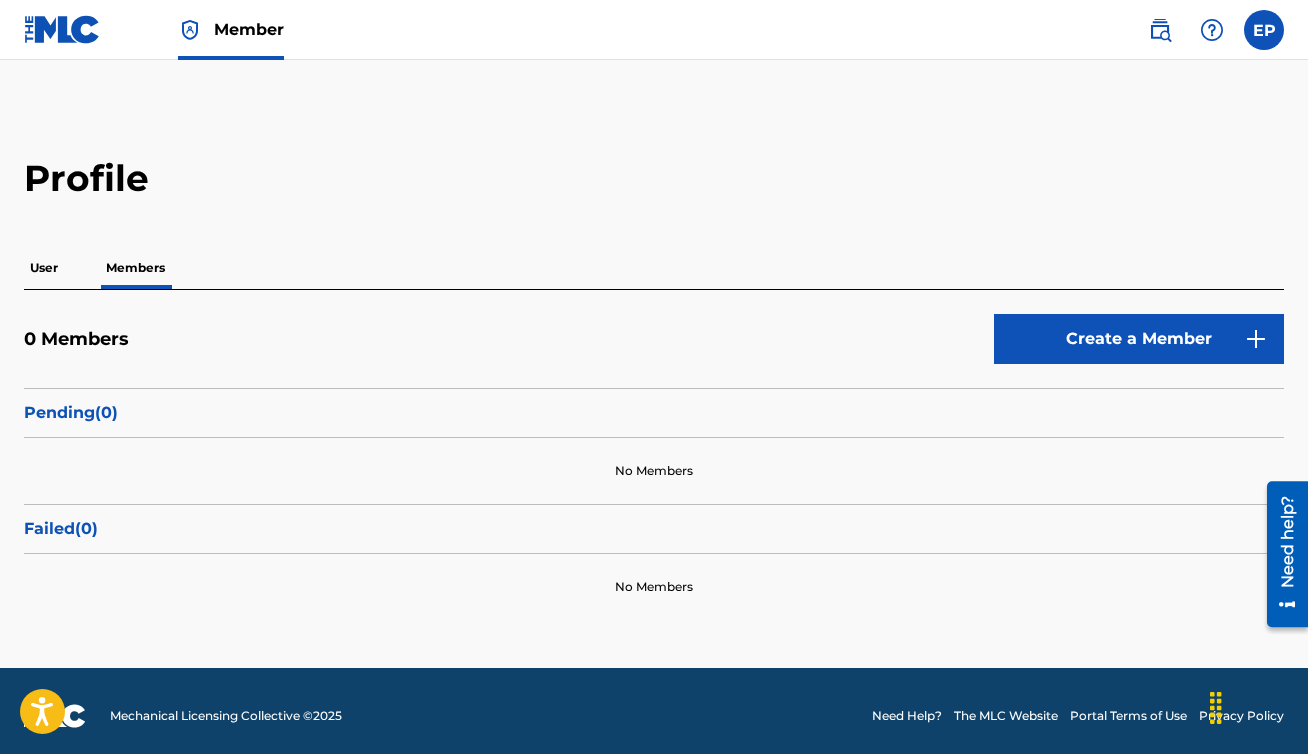 click on "Member" at bounding box center [231, 29] 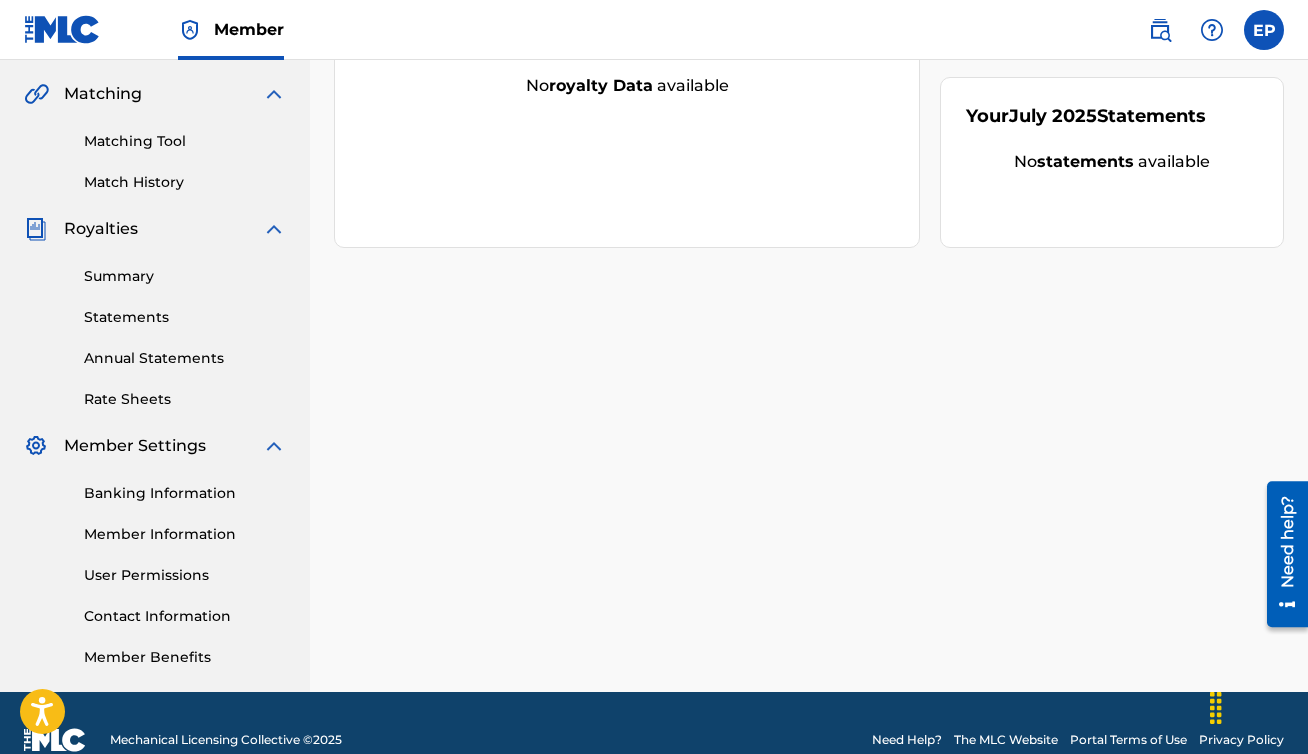 scroll, scrollTop: 453, scrollLeft: 0, axis: vertical 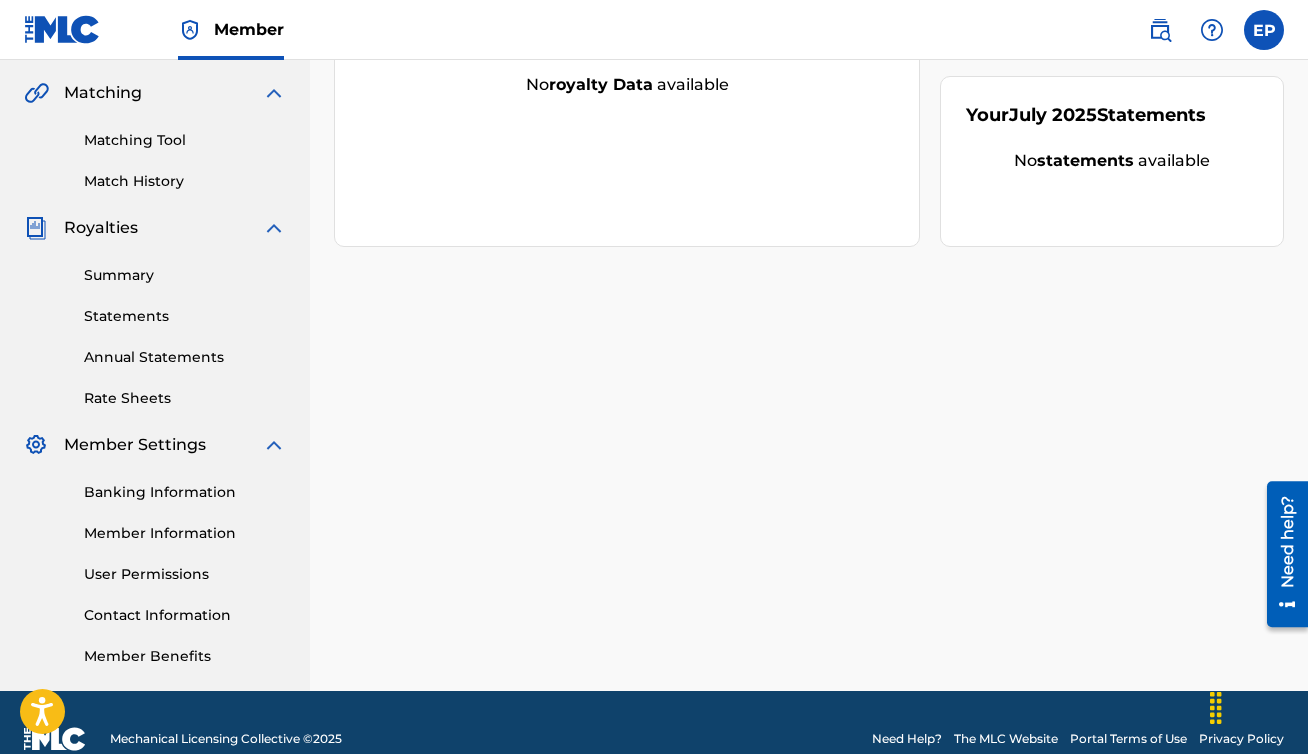click on "Member Information" at bounding box center (185, 533) 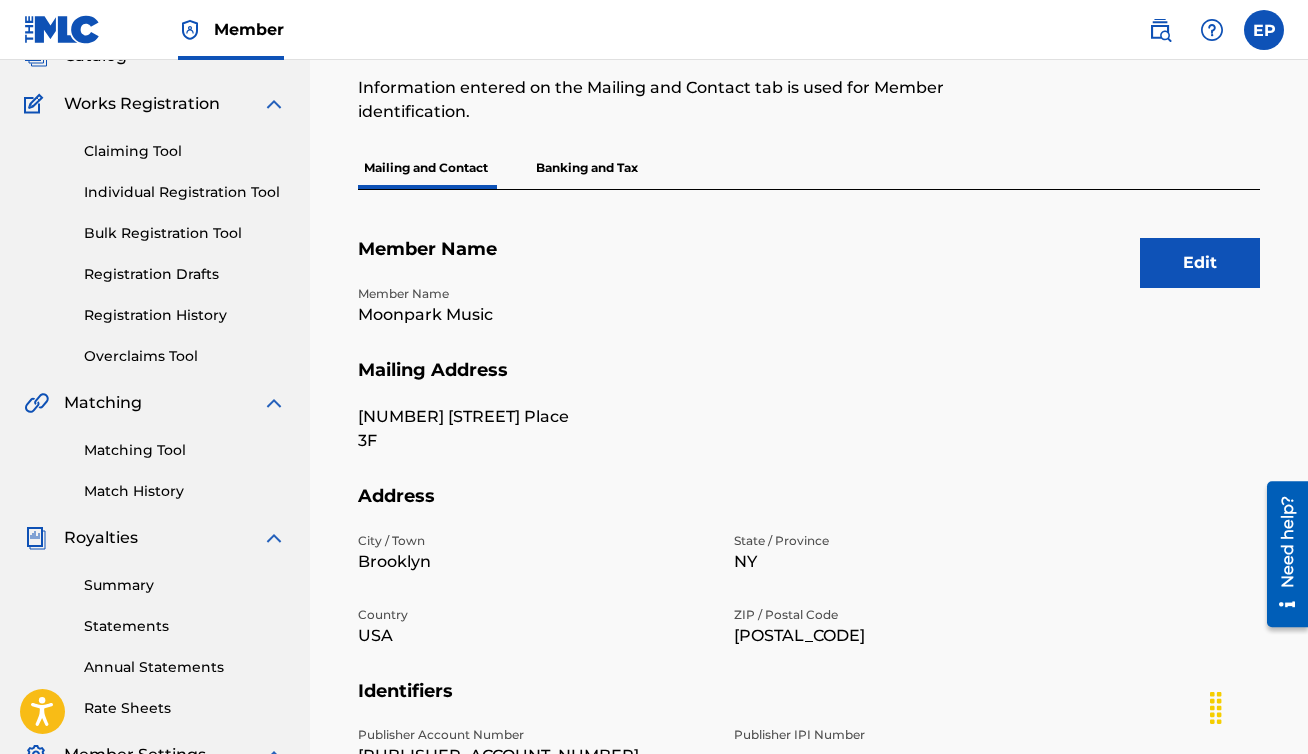 scroll, scrollTop: 246, scrollLeft: 0, axis: vertical 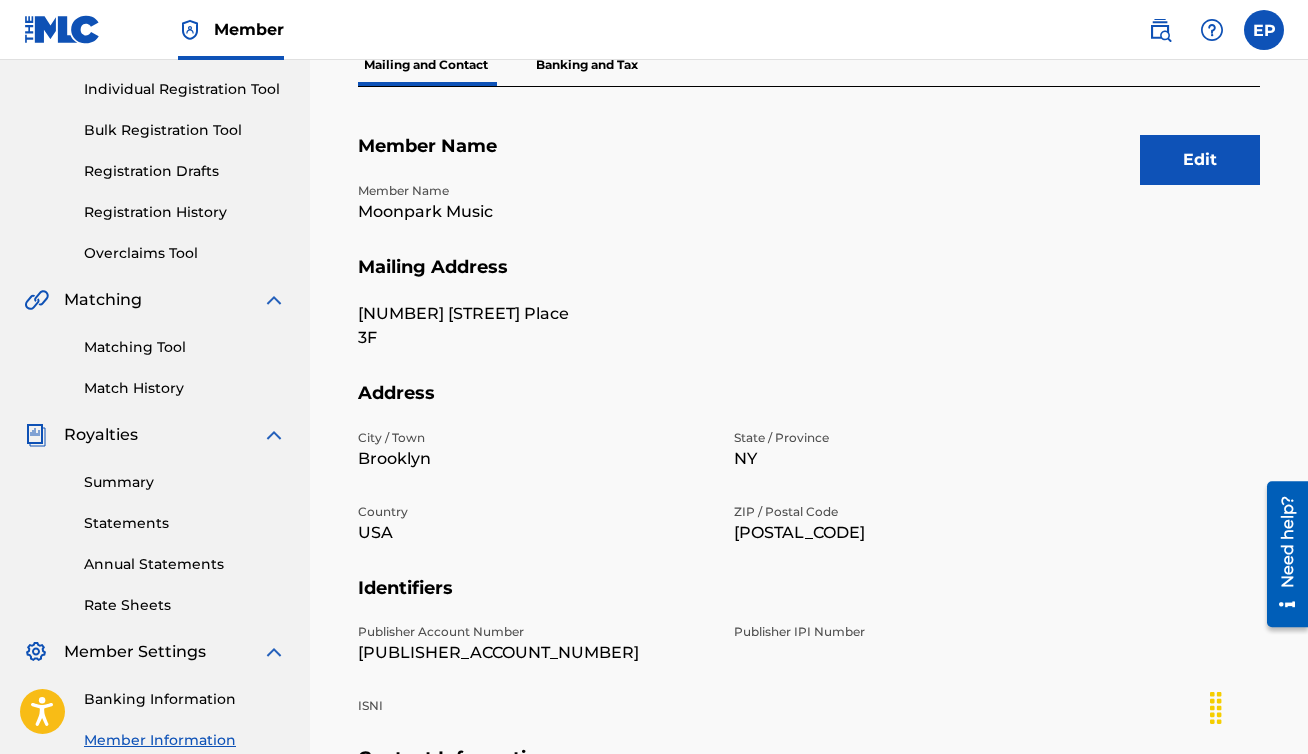 click on "Edit" at bounding box center (1200, 160) 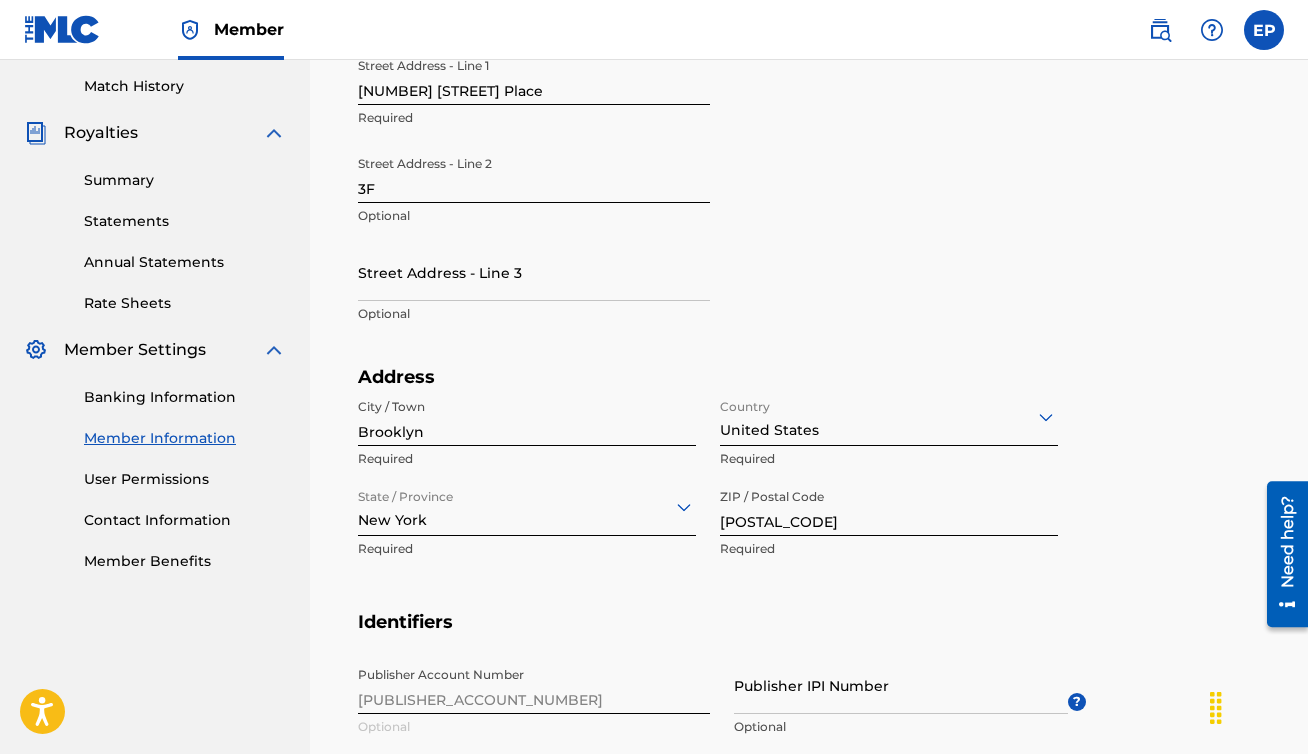 scroll, scrollTop: 835, scrollLeft: 0, axis: vertical 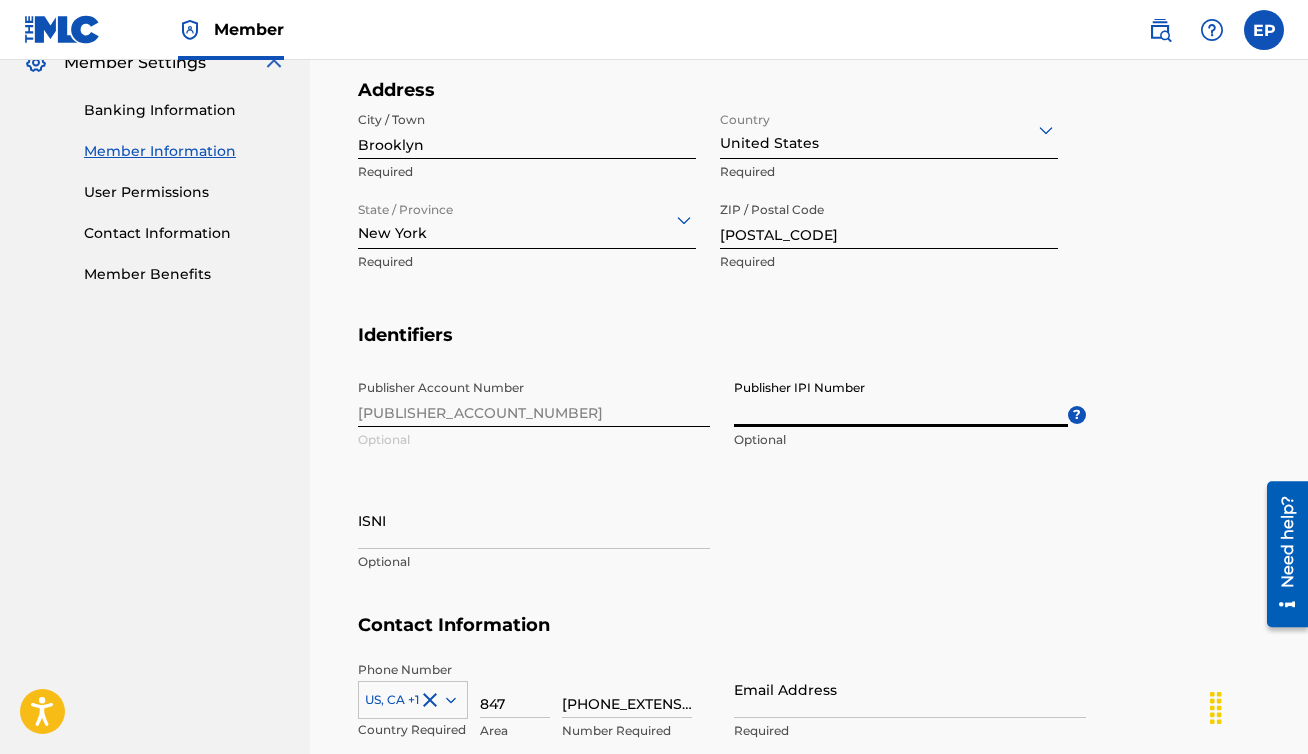 click on "Publisher IPI Number" at bounding box center (901, 398) 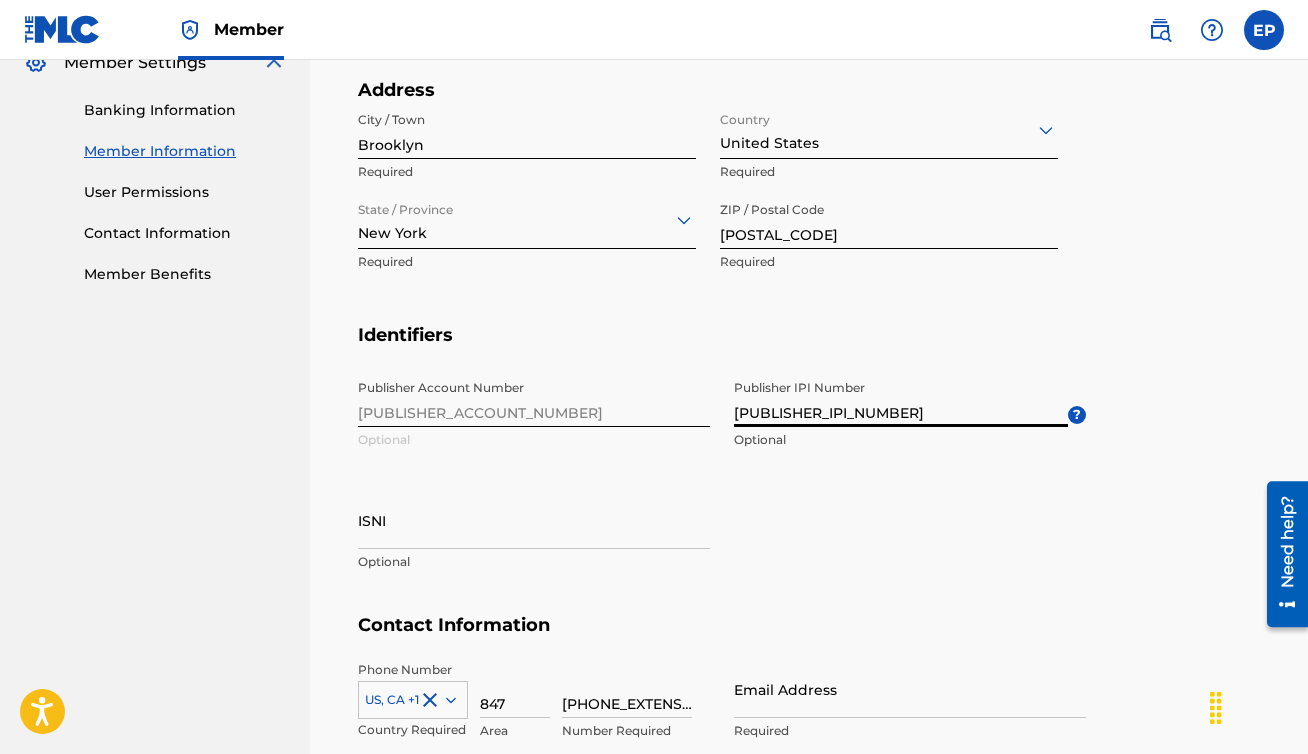 type on "[PUBLISHER_IPI_NUMBER]" 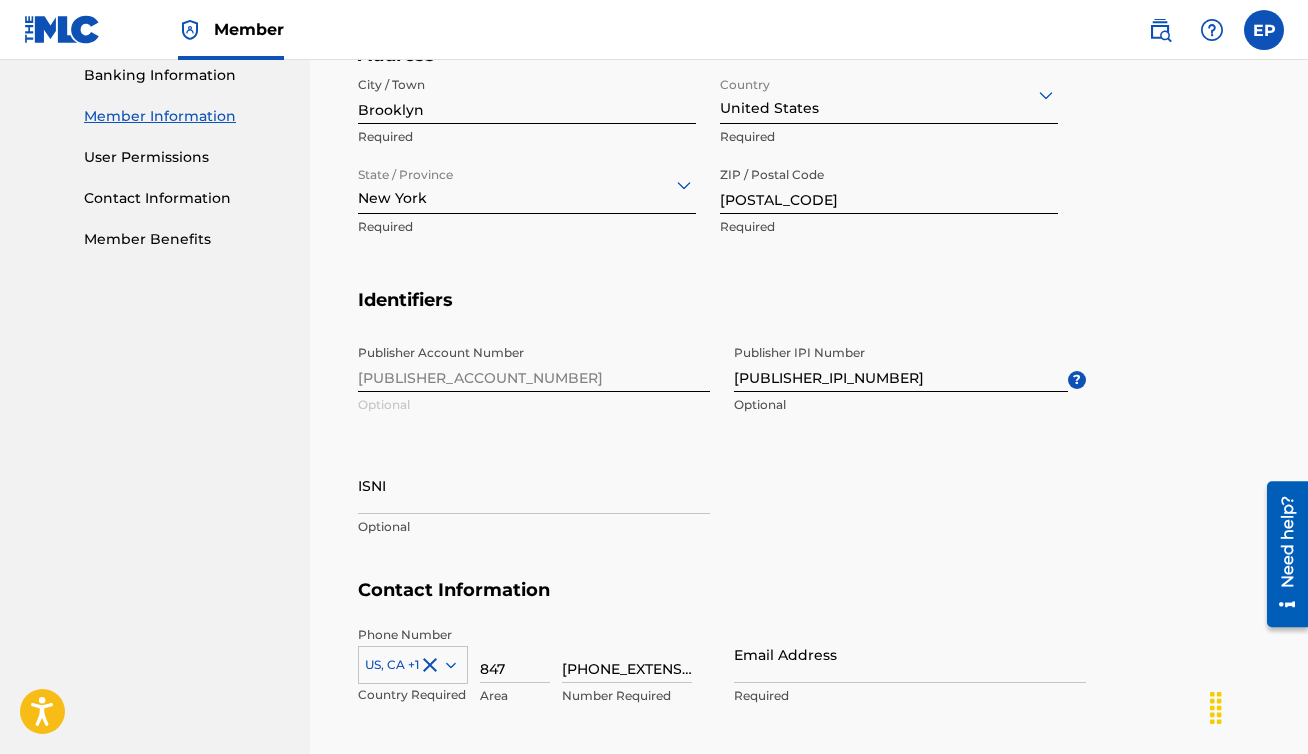 scroll, scrollTop: 1007, scrollLeft: 0, axis: vertical 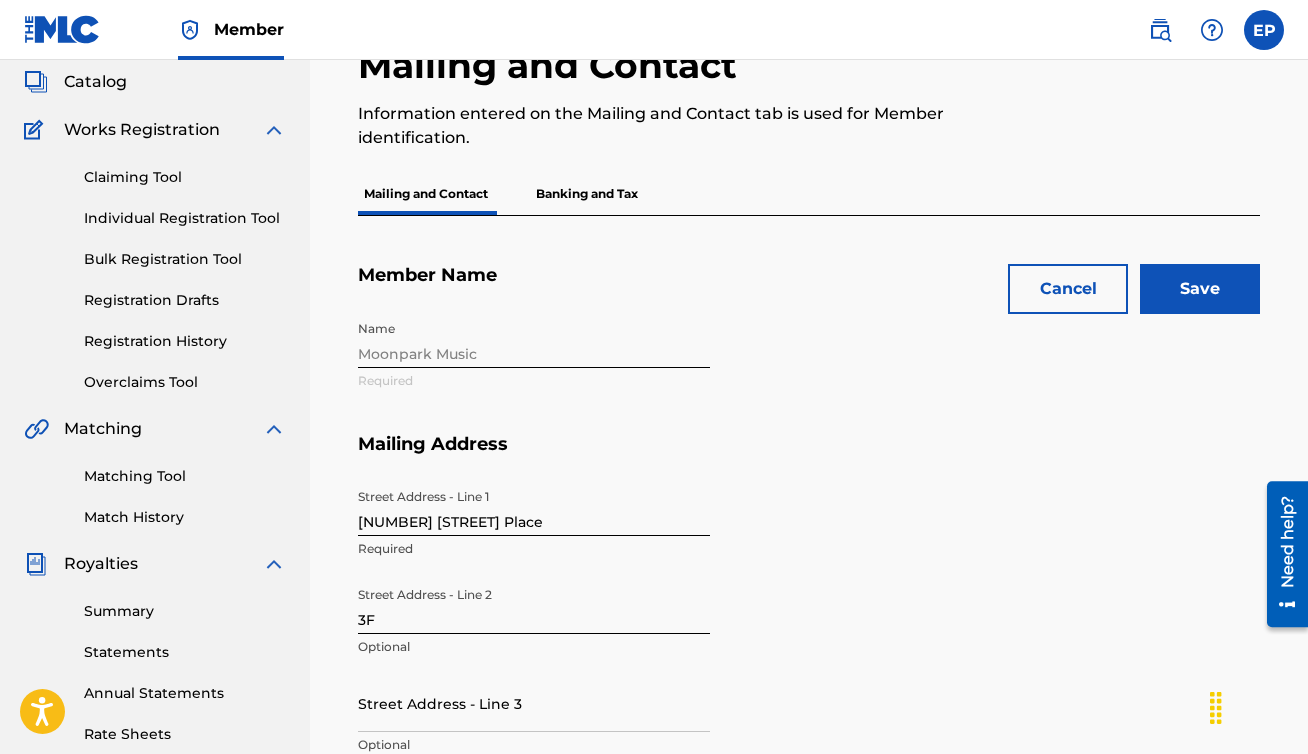 click on "Save" at bounding box center (1200, 289) 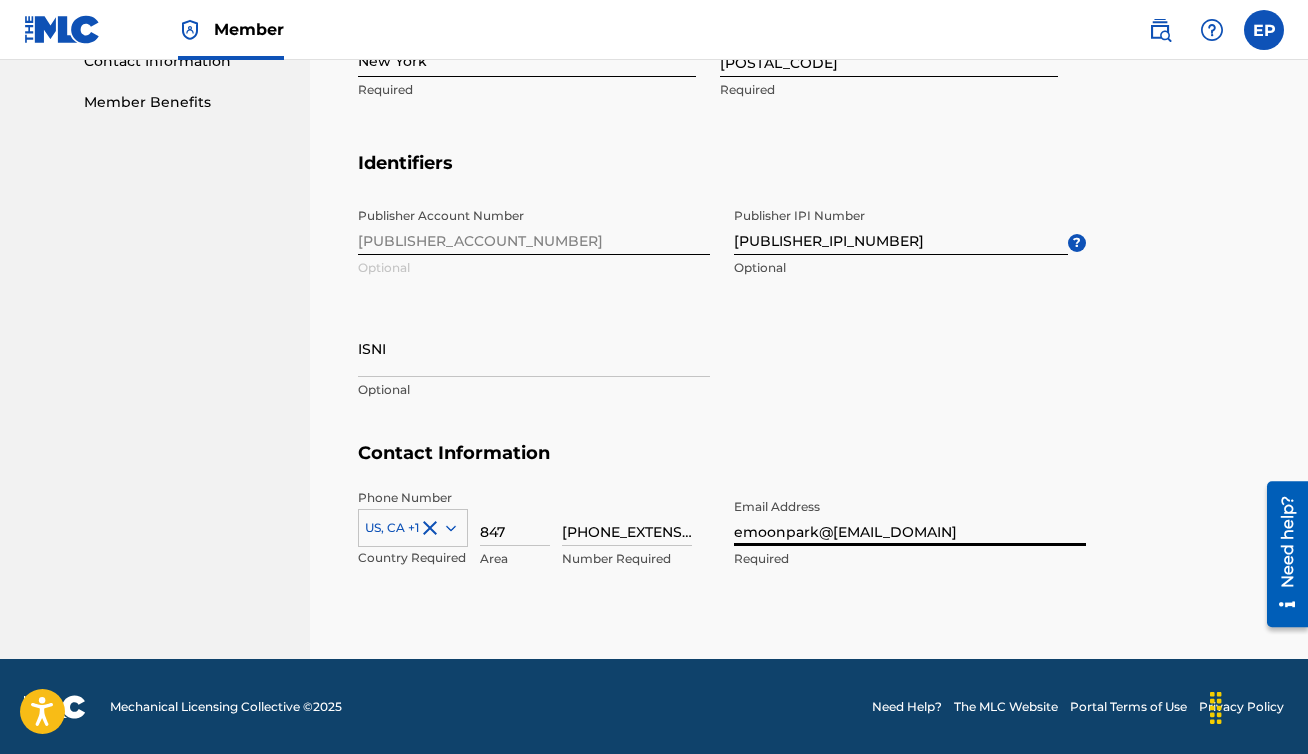 type on "emoonpark@[EMAIL_DOMAIN]" 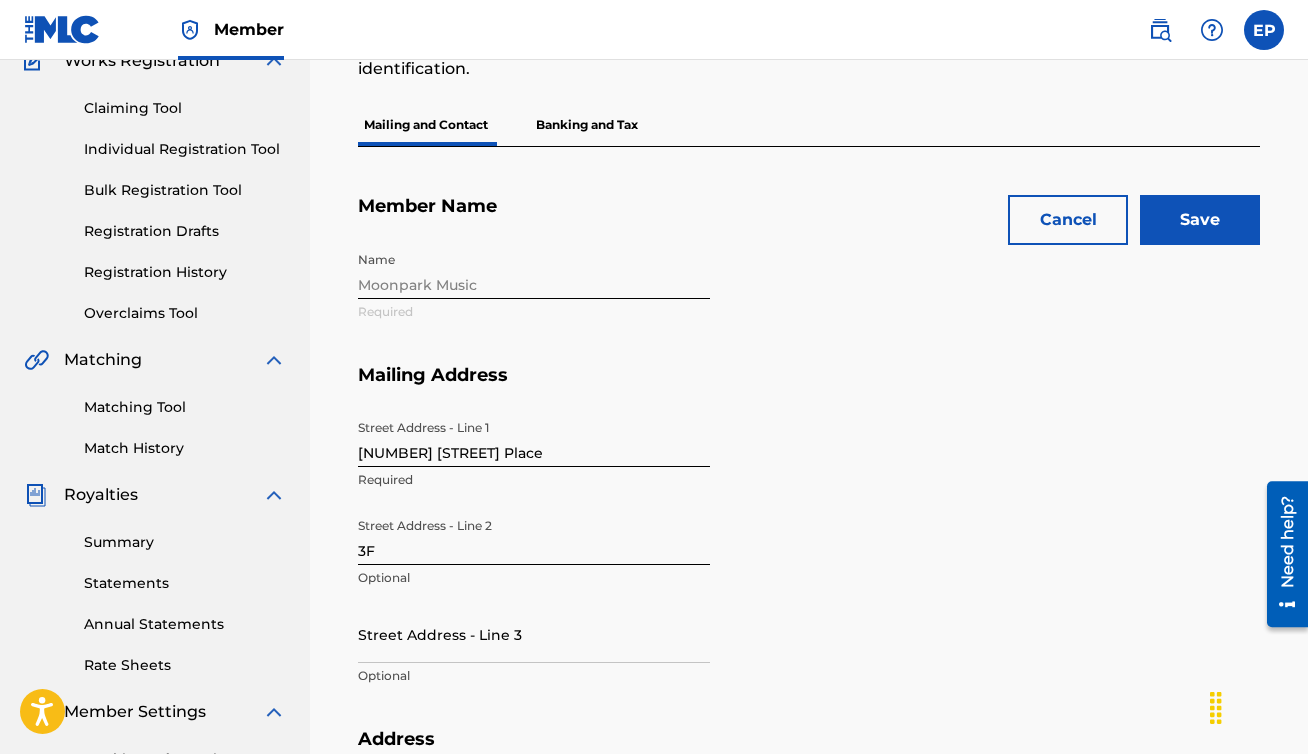 scroll, scrollTop: 0, scrollLeft: 0, axis: both 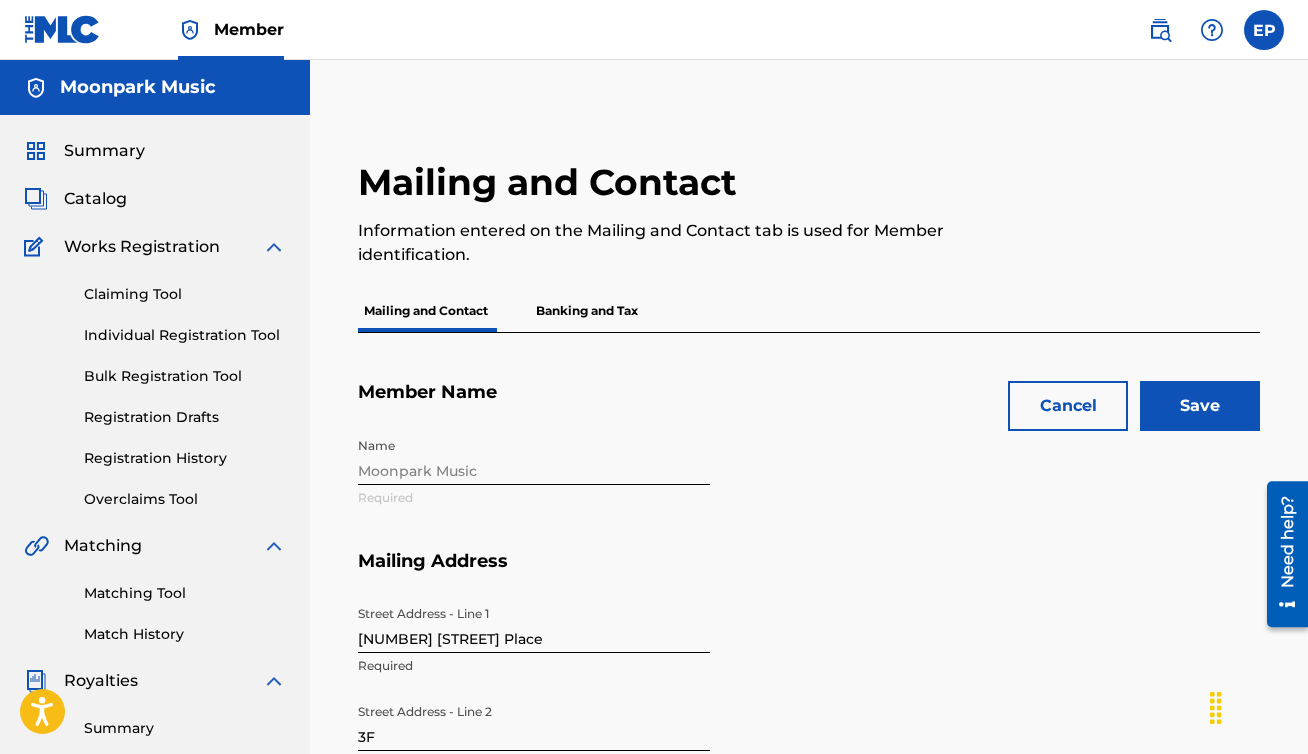 click on "Save" at bounding box center [1200, 406] 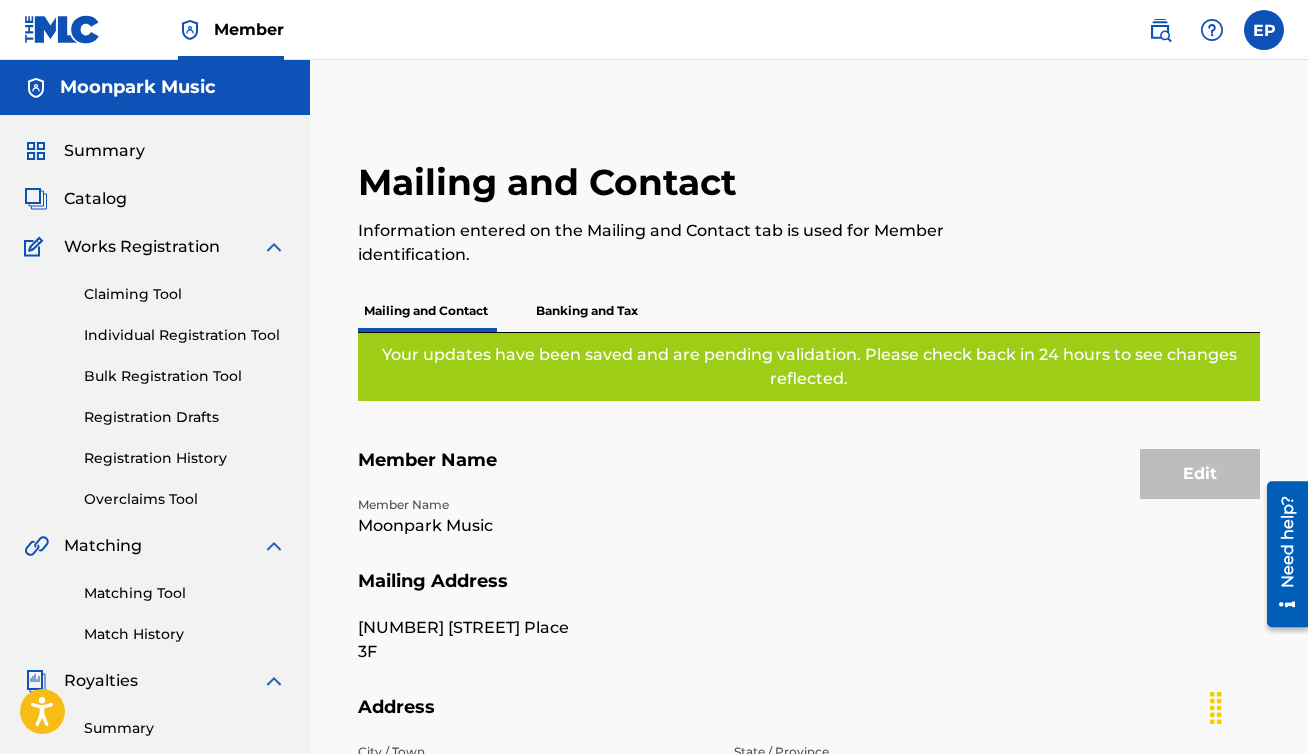 click on "Banking and Tax" at bounding box center (587, 311) 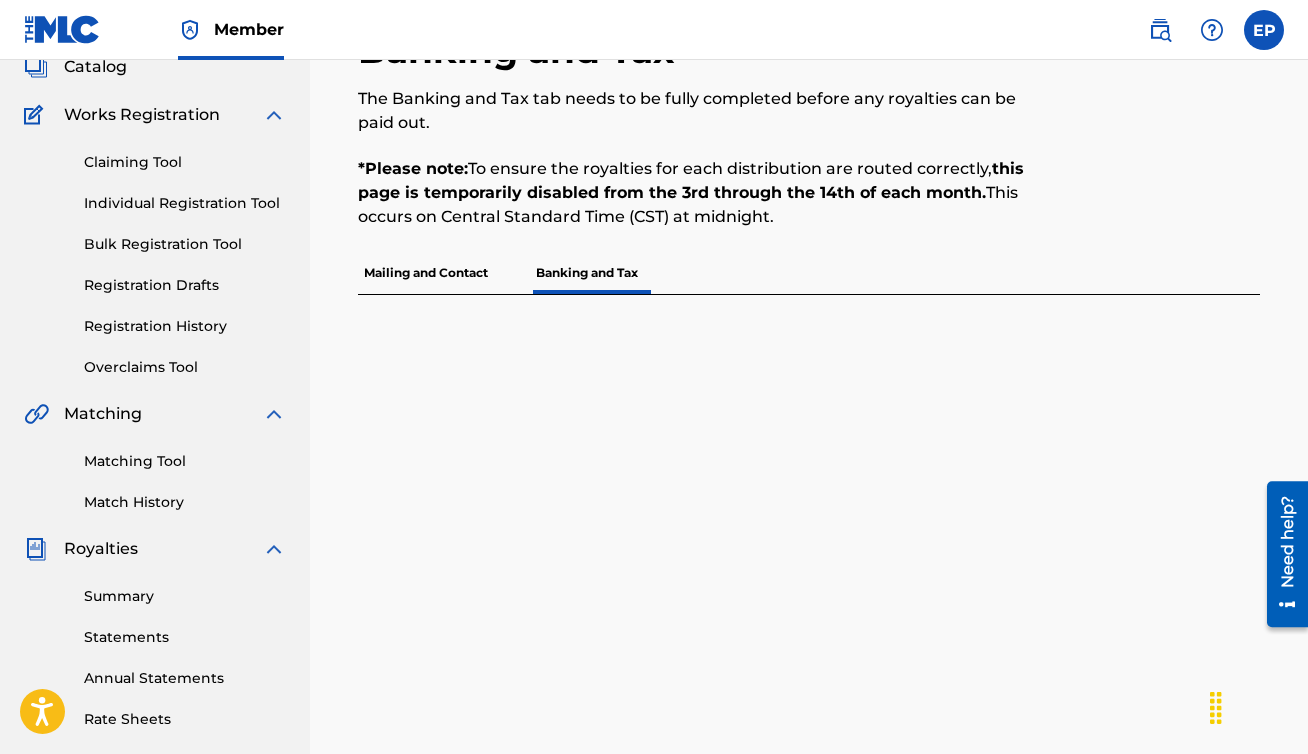 scroll, scrollTop: 0, scrollLeft: 0, axis: both 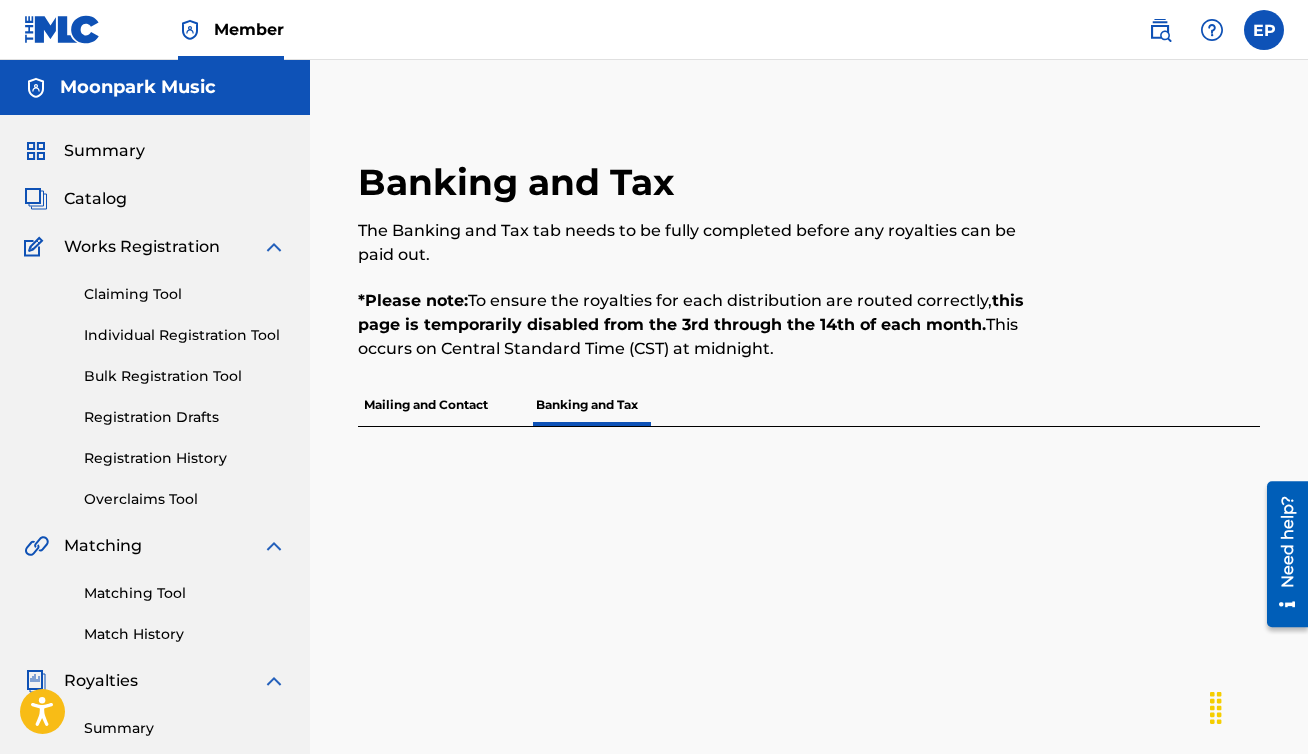 click on "Claiming Tool" at bounding box center [185, 294] 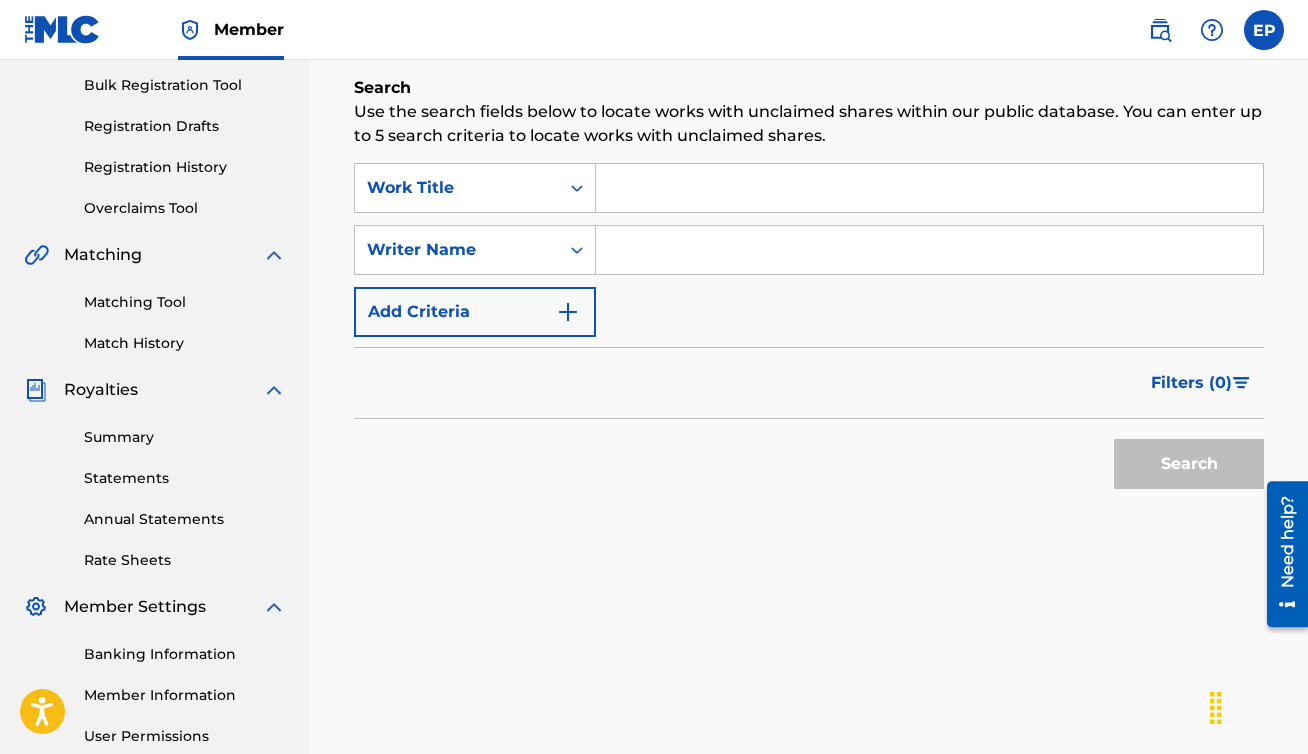 scroll, scrollTop: 0, scrollLeft: 0, axis: both 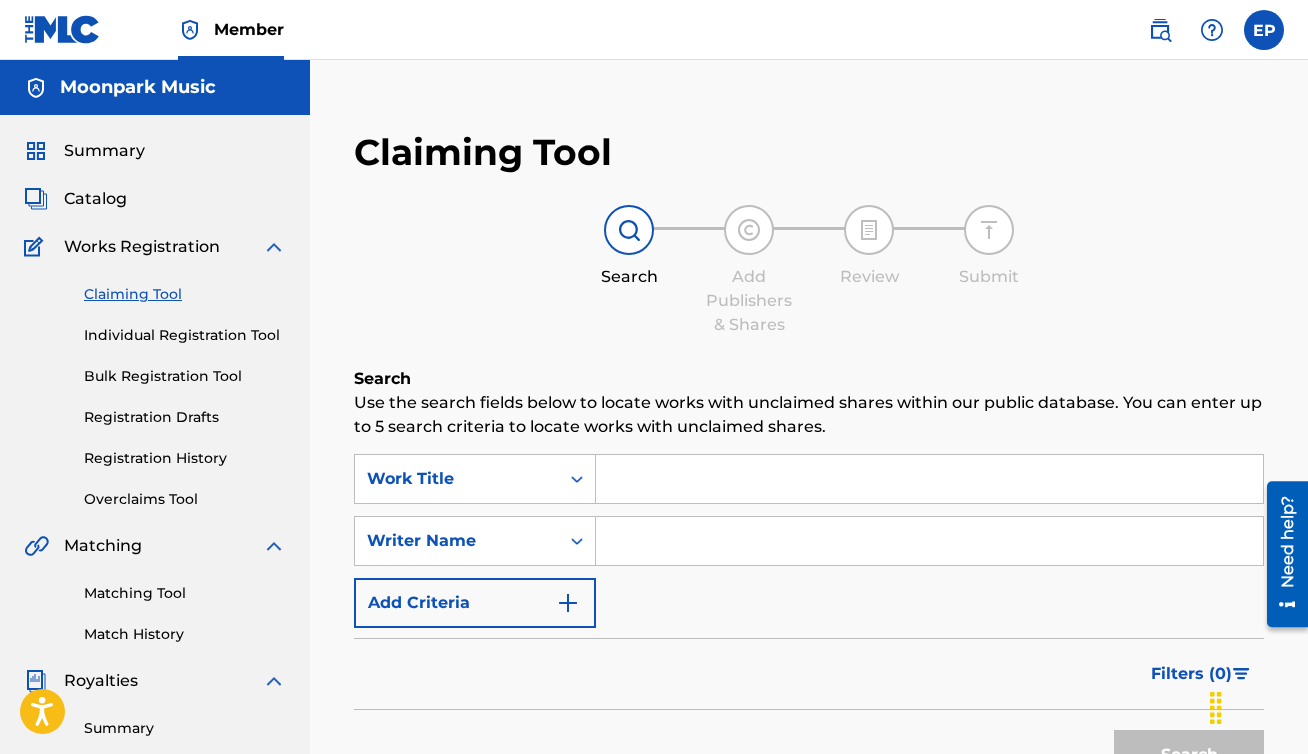 click on "Catalog" at bounding box center (95, 199) 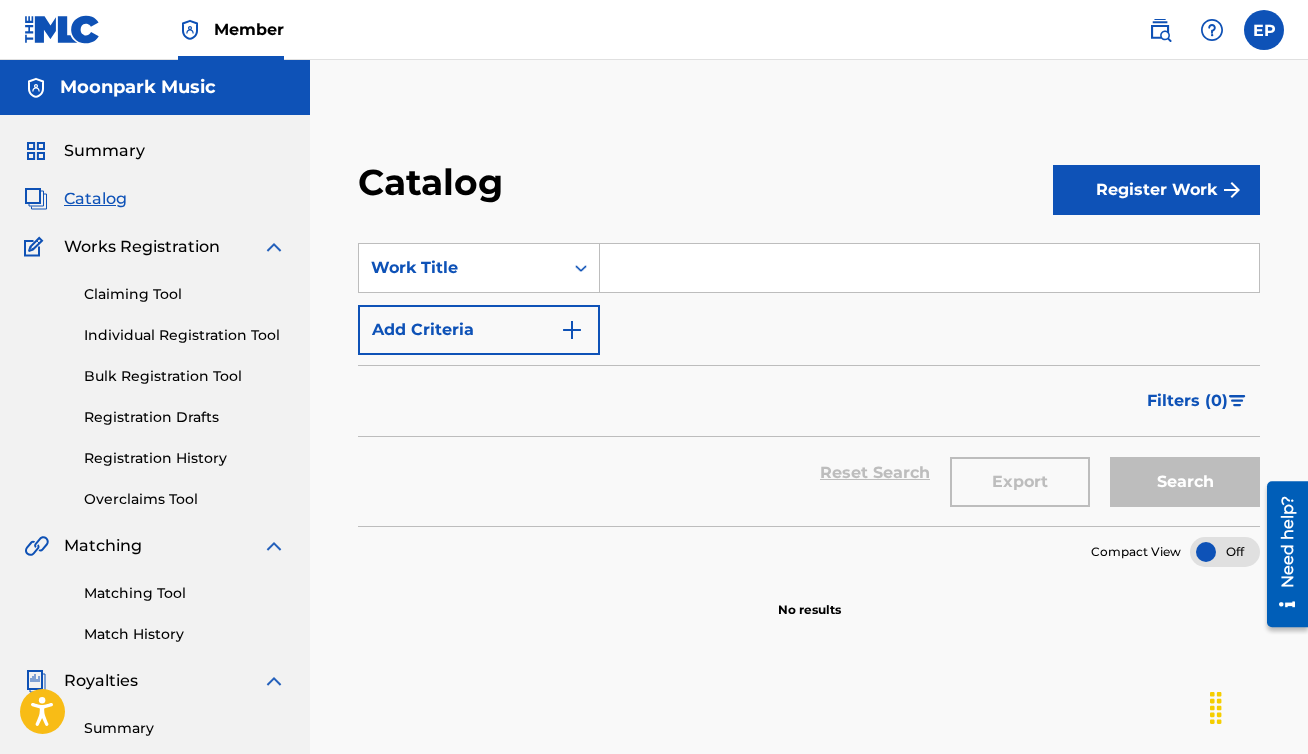 click on "Register Work" at bounding box center (1156, 190) 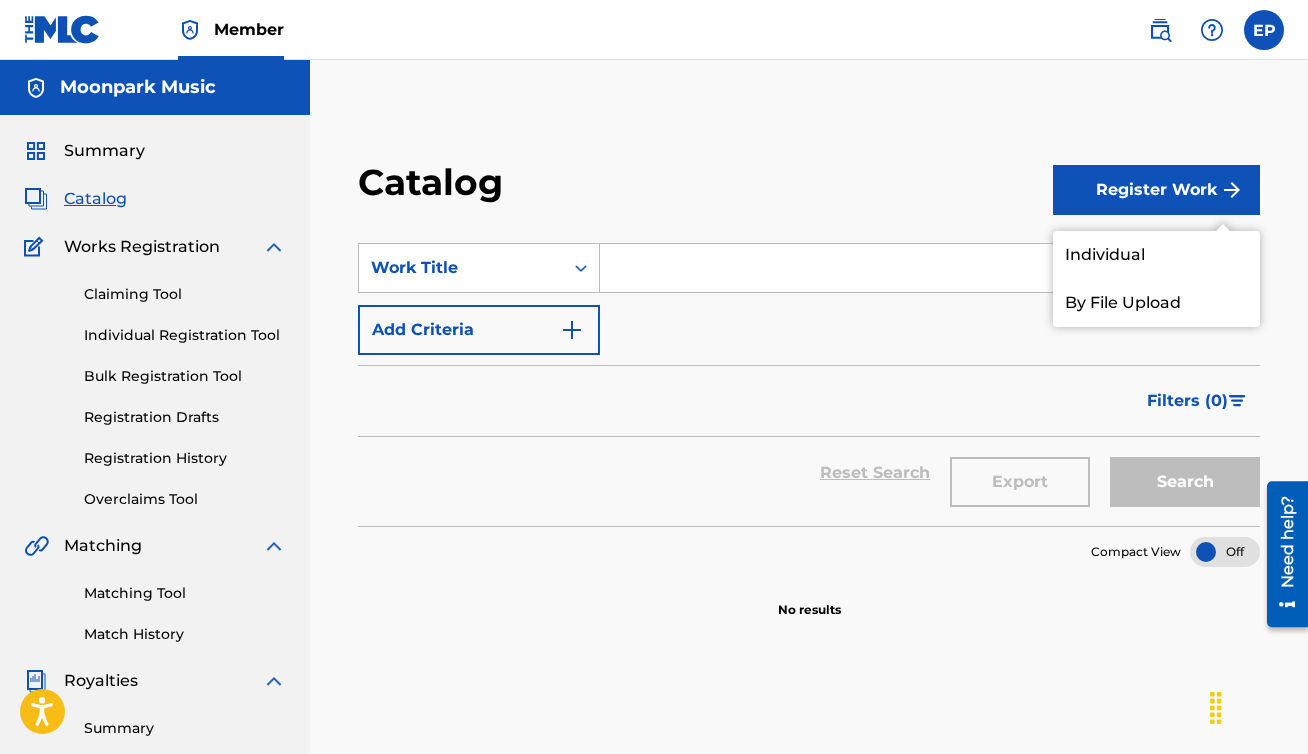 click on "Individual" at bounding box center (1156, 255) 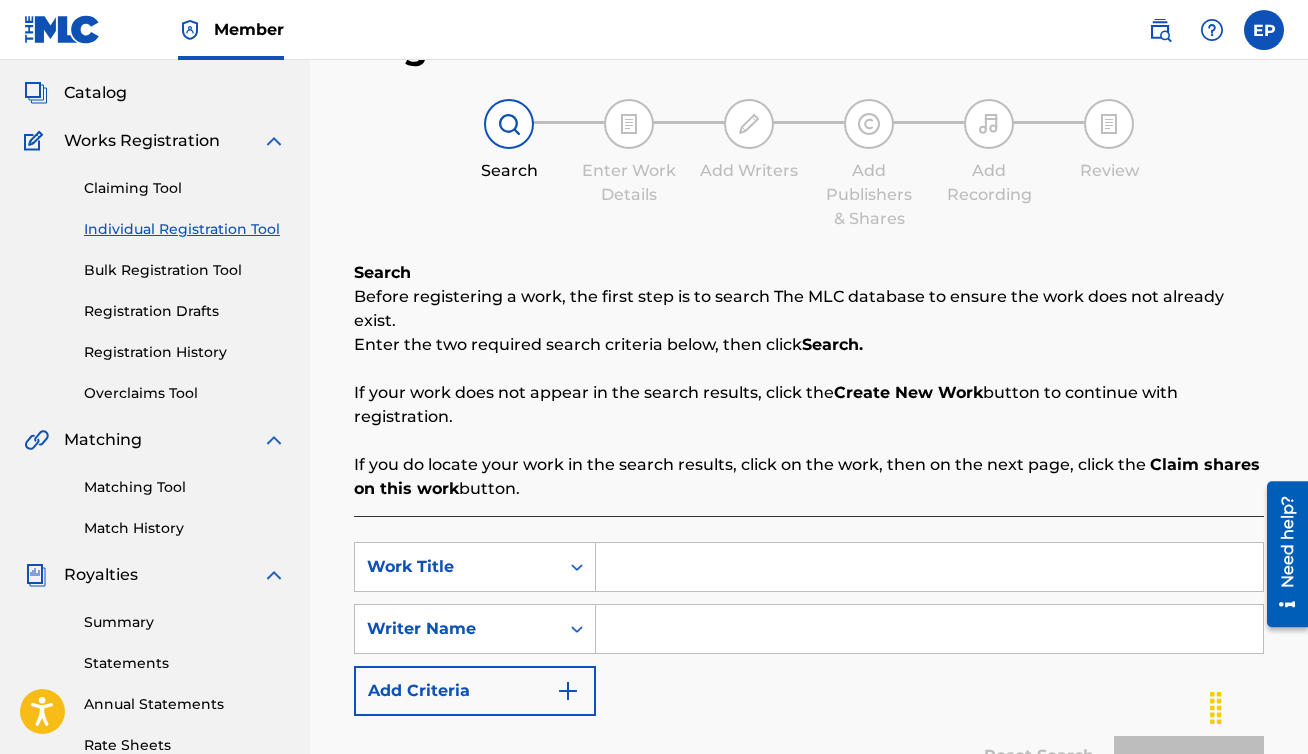 scroll, scrollTop: 141, scrollLeft: 0, axis: vertical 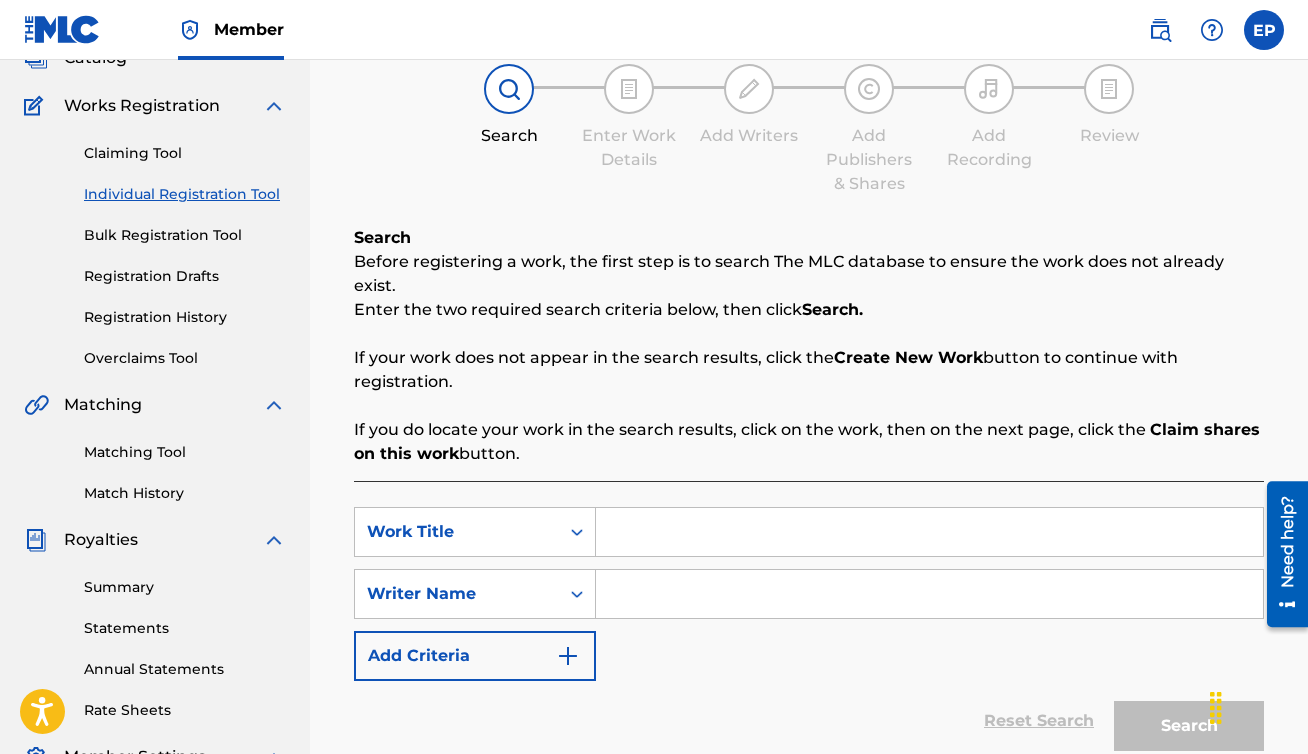 click at bounding box center [929, 532] 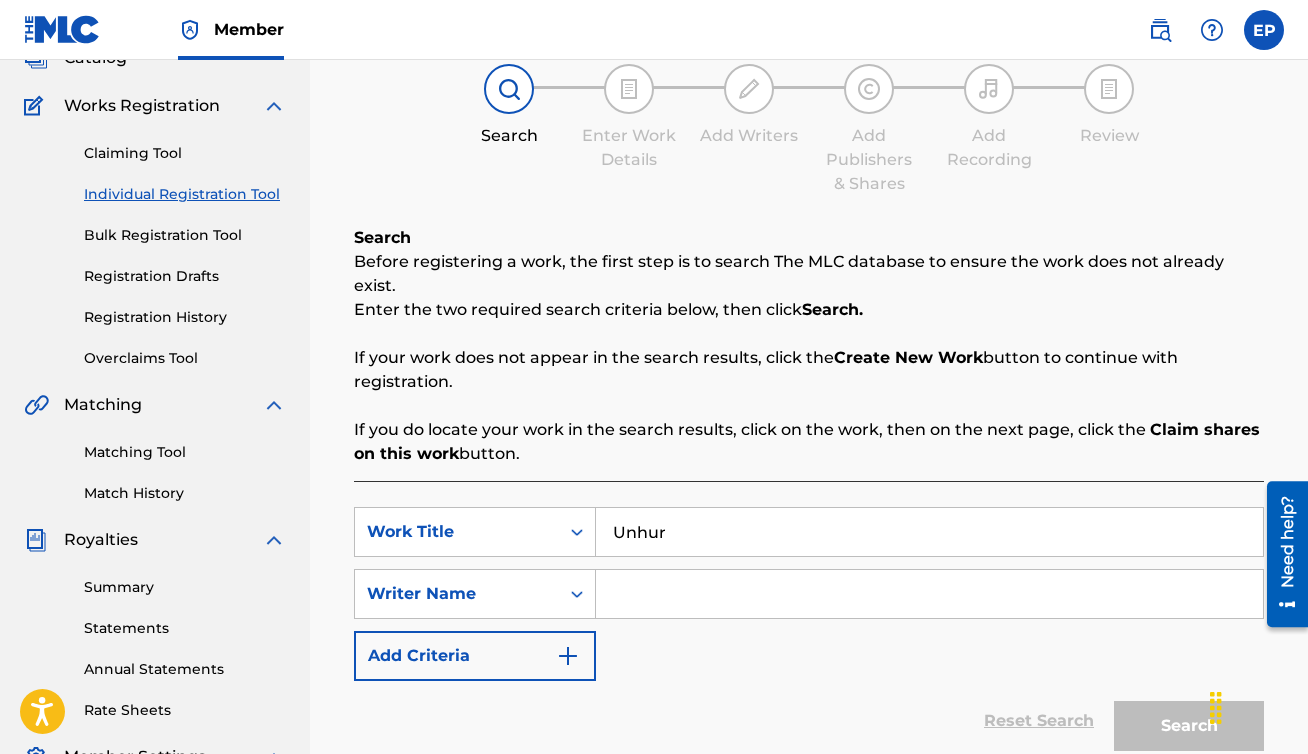 type on "Unhurr" 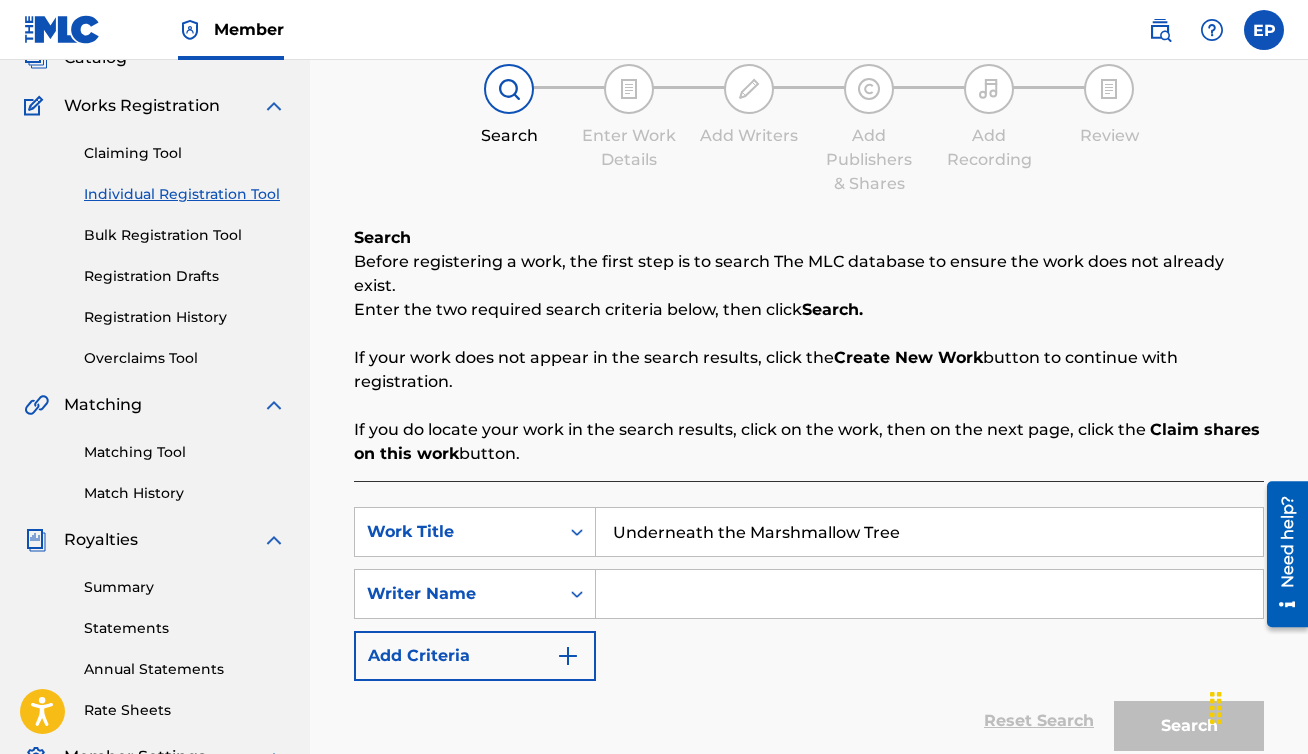 type on "Underneath the Marshmallow Tree" 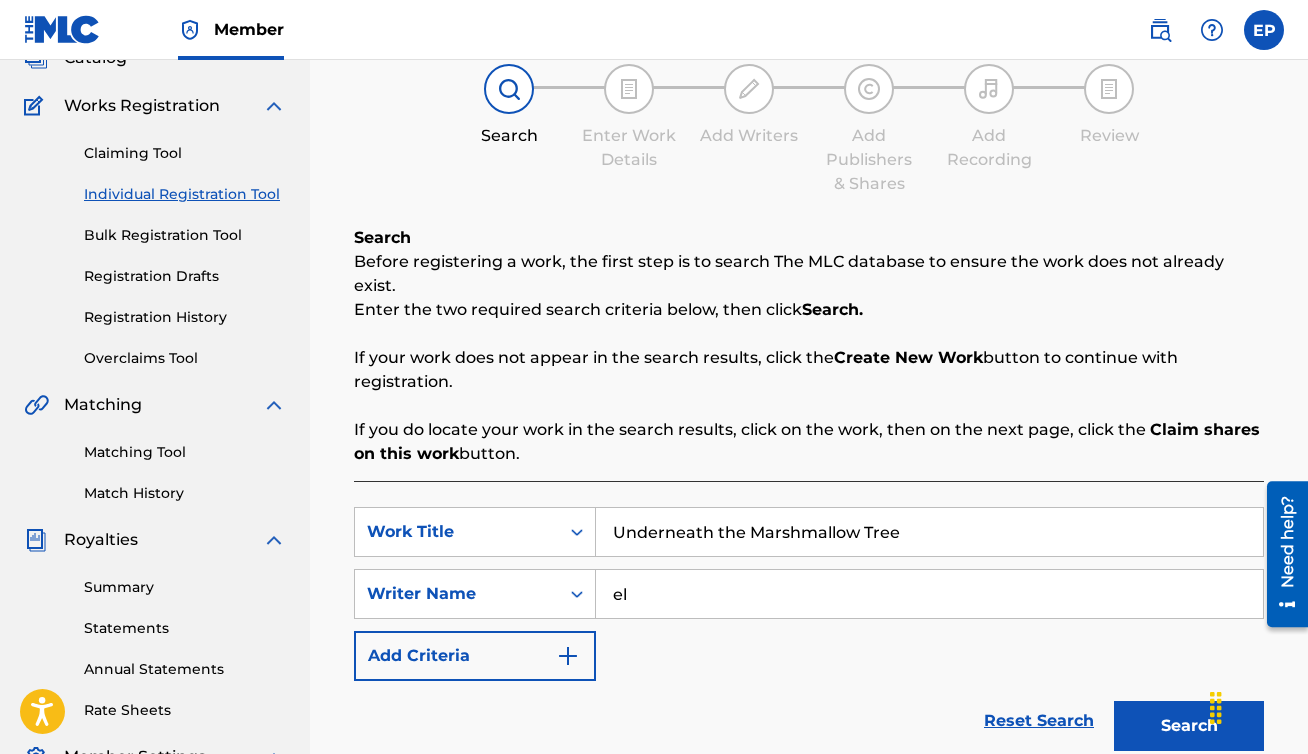type on "e" 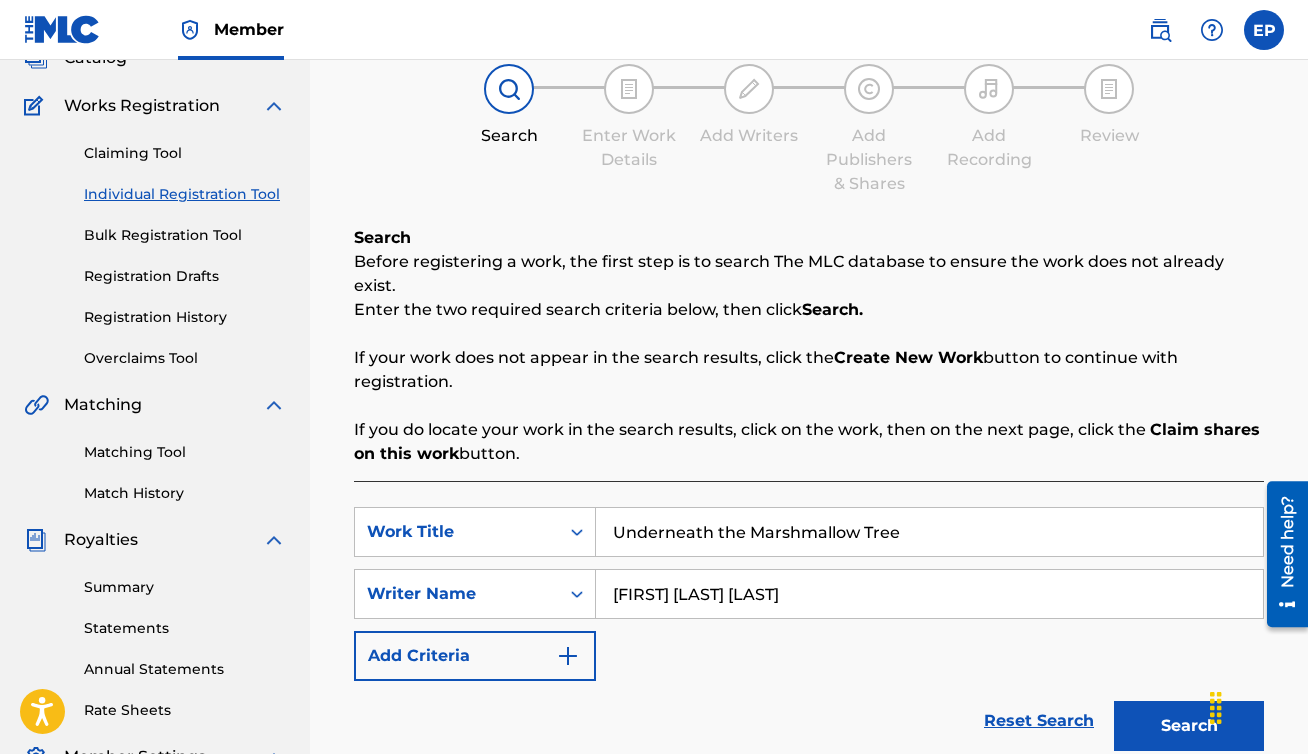 type on "[FIRST] [LAST] [LAST]" 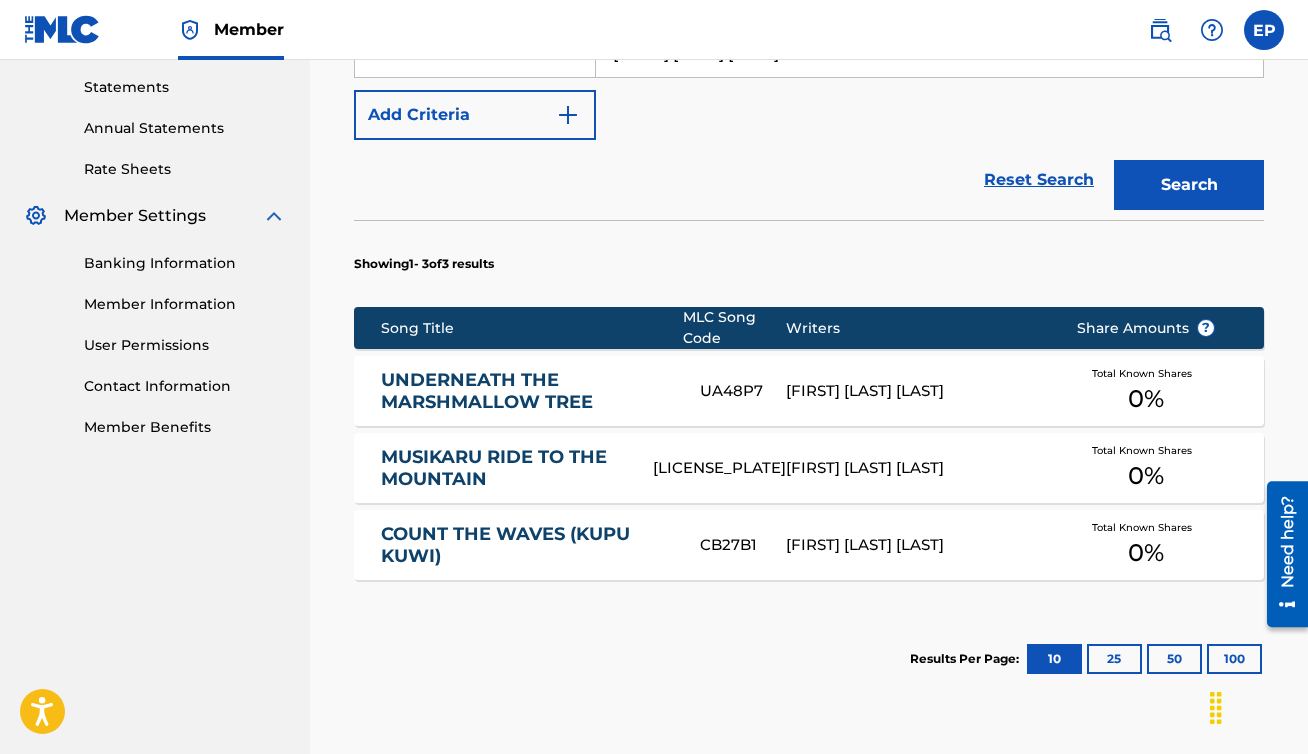 scroll, scrollTop: 692, scrollLeft: 0, axis: vertical 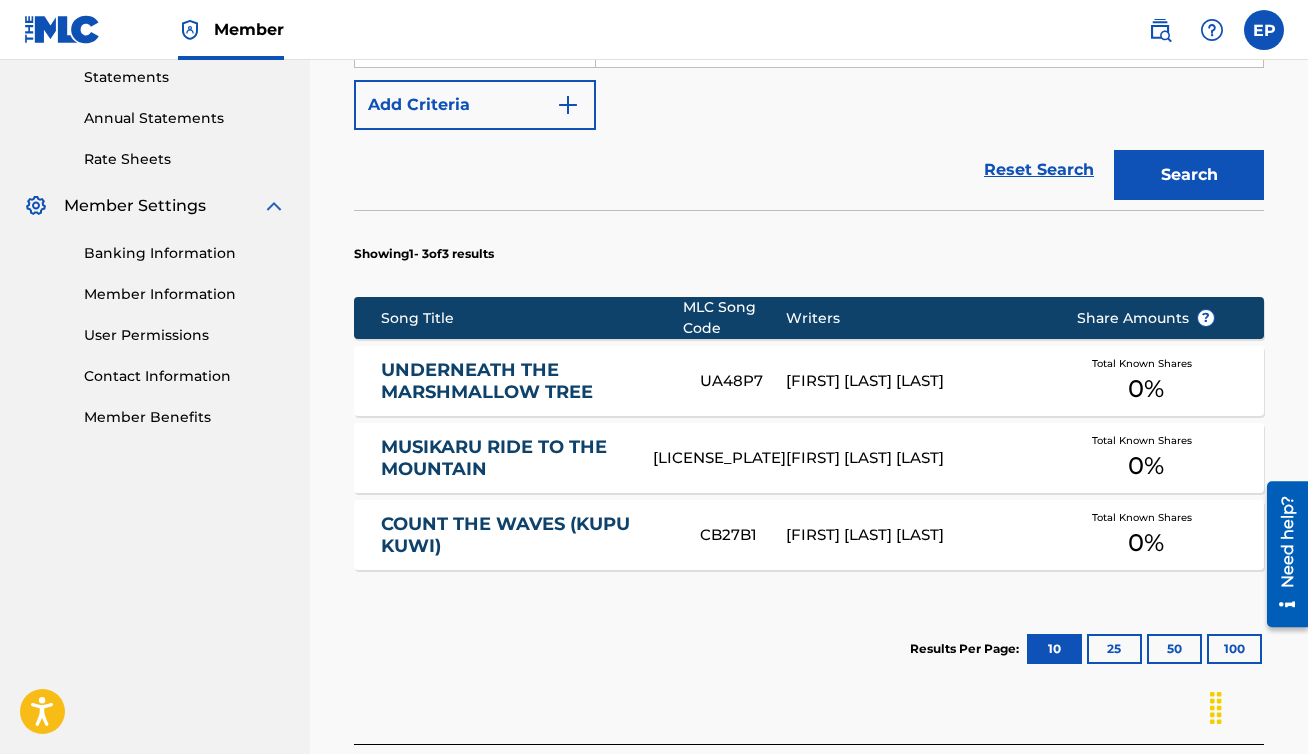 click on "UNDERNEATH THE MARSHMALLOW TREE" at bounding box center [527, 381] 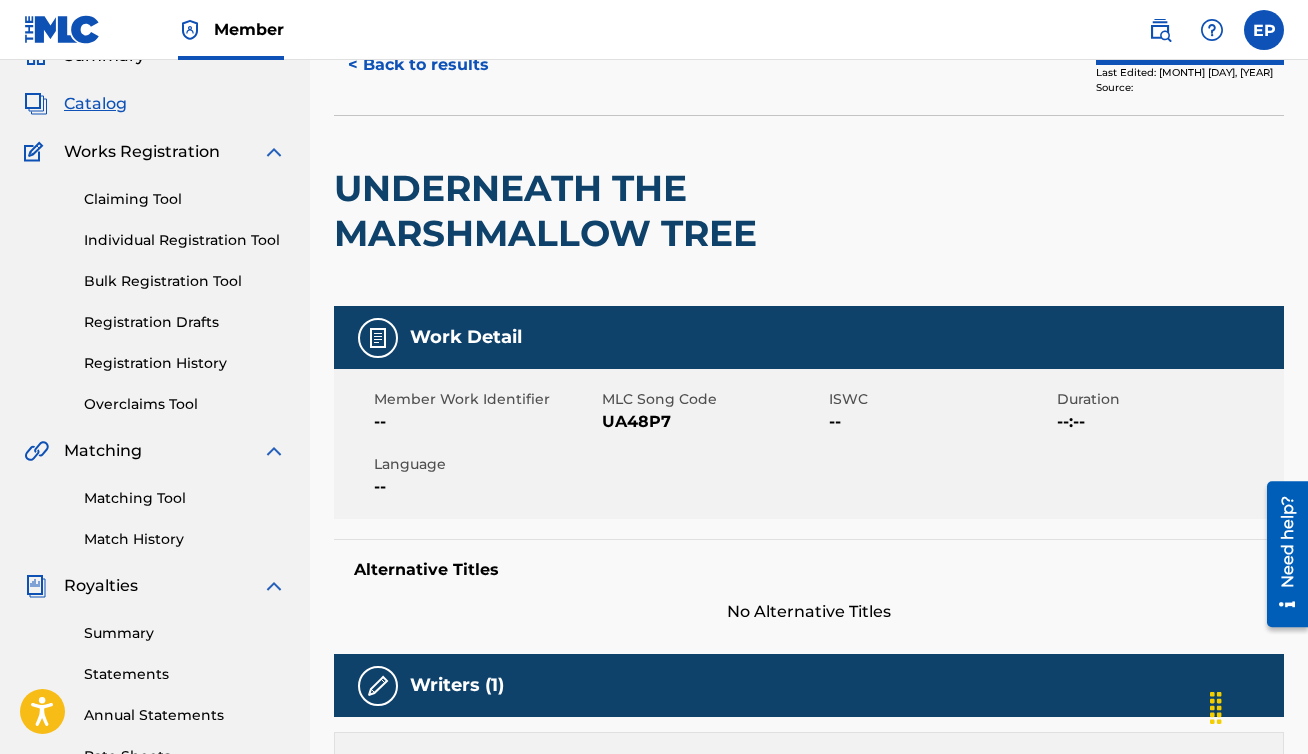 scroll, scrollTop: 0, scrollLeft: 0, axis: both 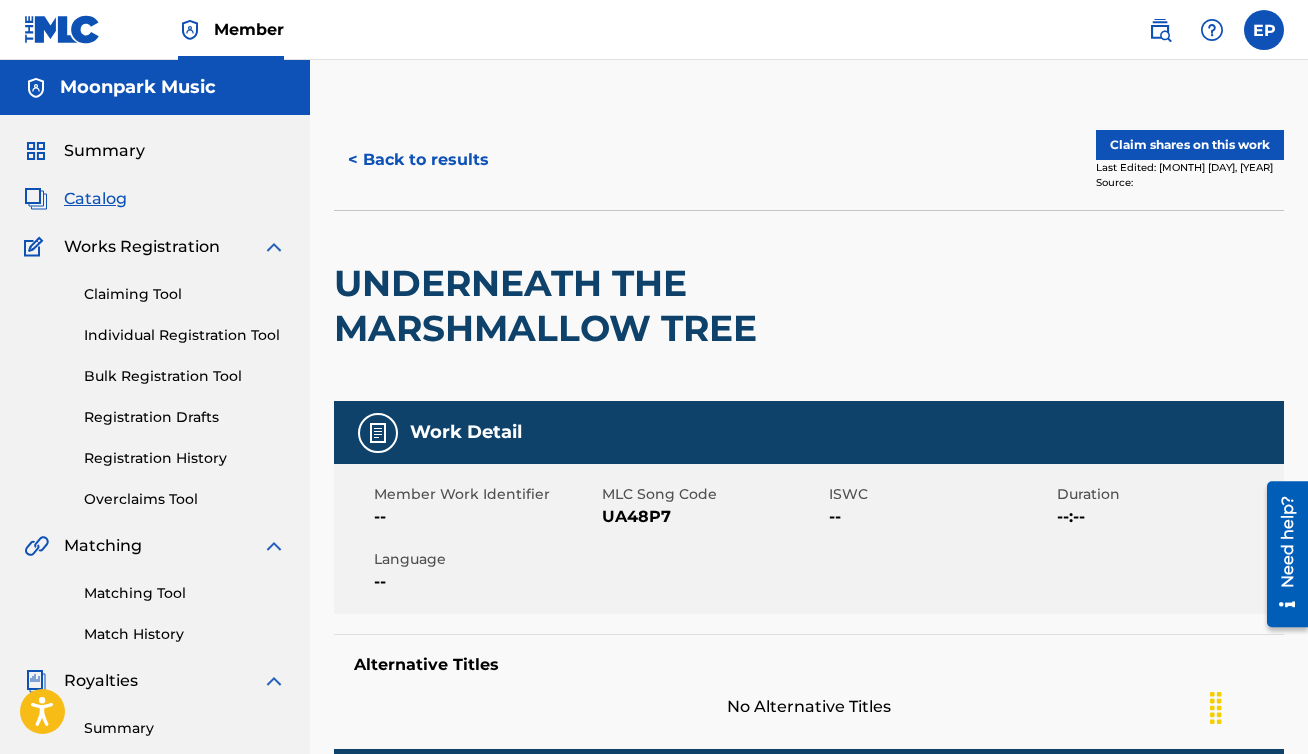click on "Claim shares on this work" at bounding box center (1190, 145) 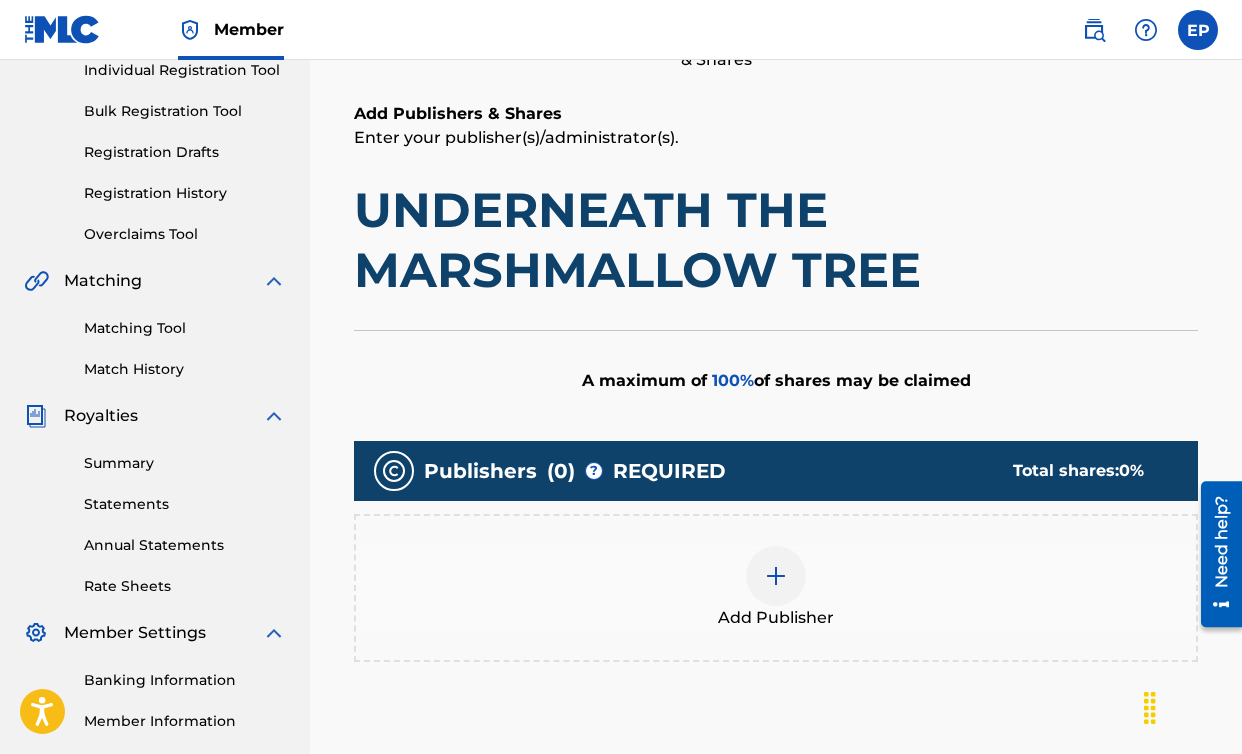 scroll, scrollTop: 341, scrollLeft: 0, axis: vertical 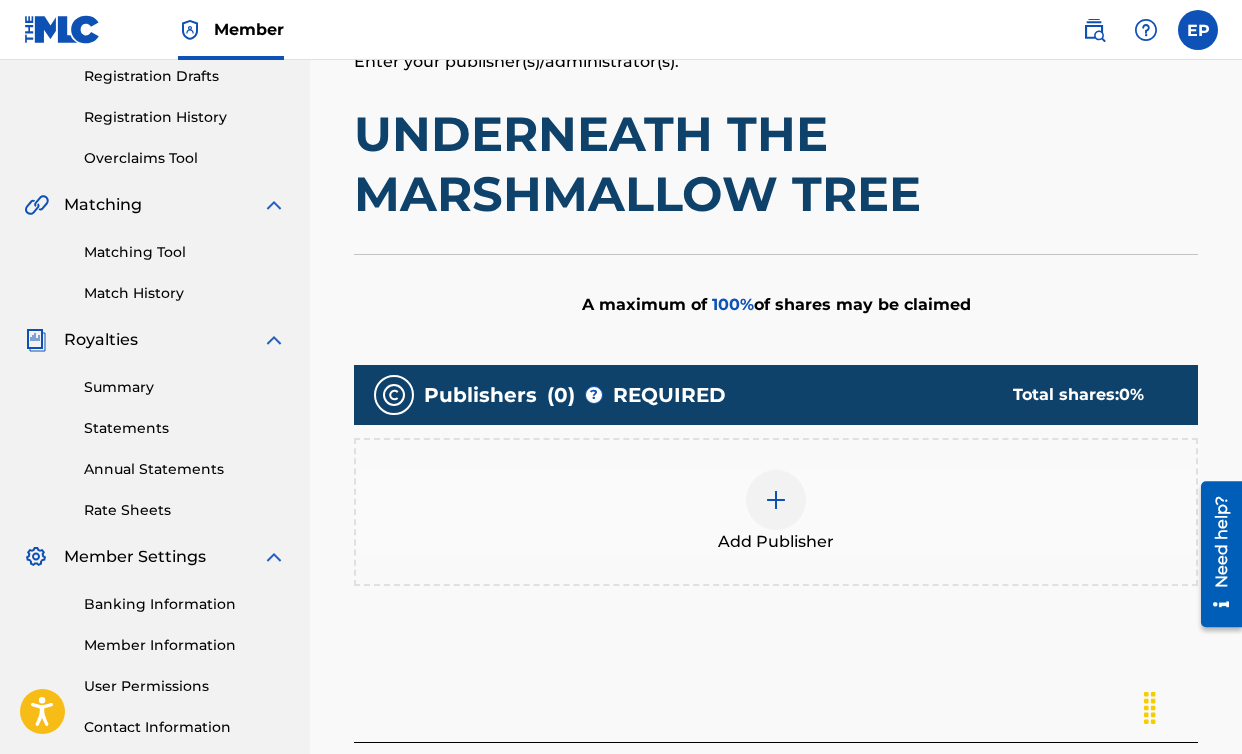 click on "Member Information" at bounding box center [185, 645] 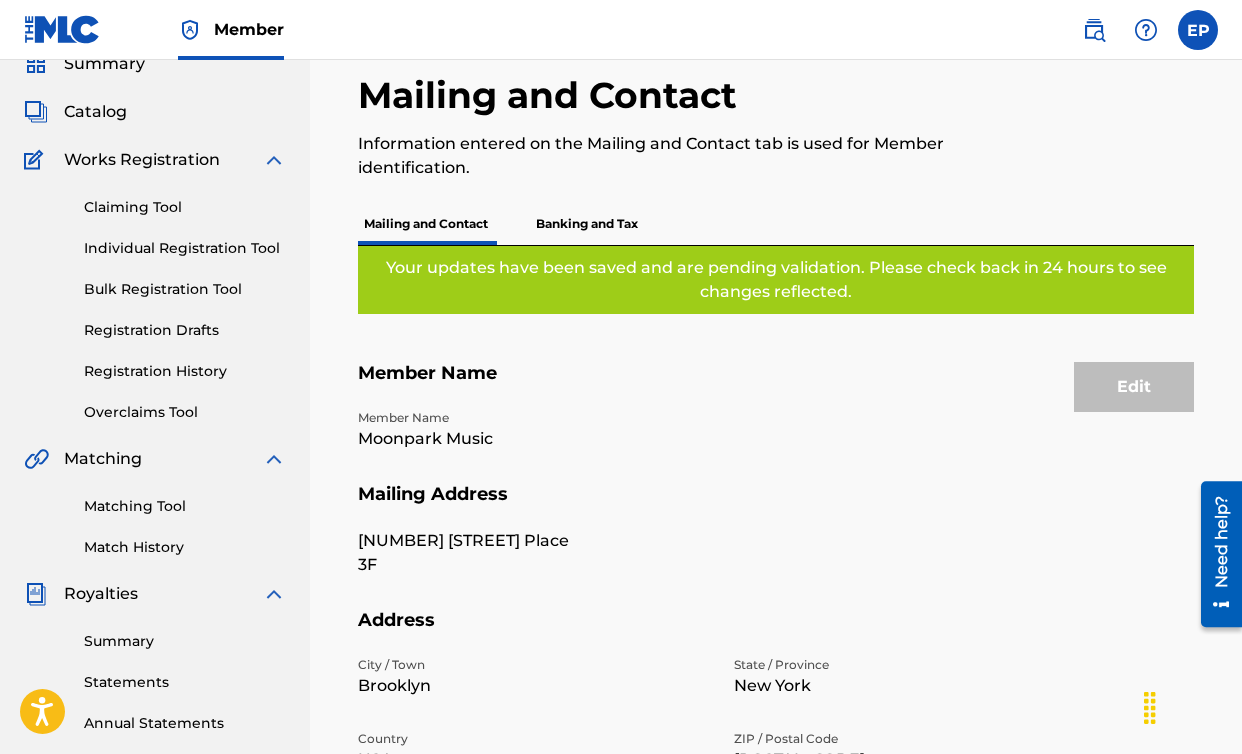 scroll, scrollTop: 119, scrollLeft: 0, axis: vertical 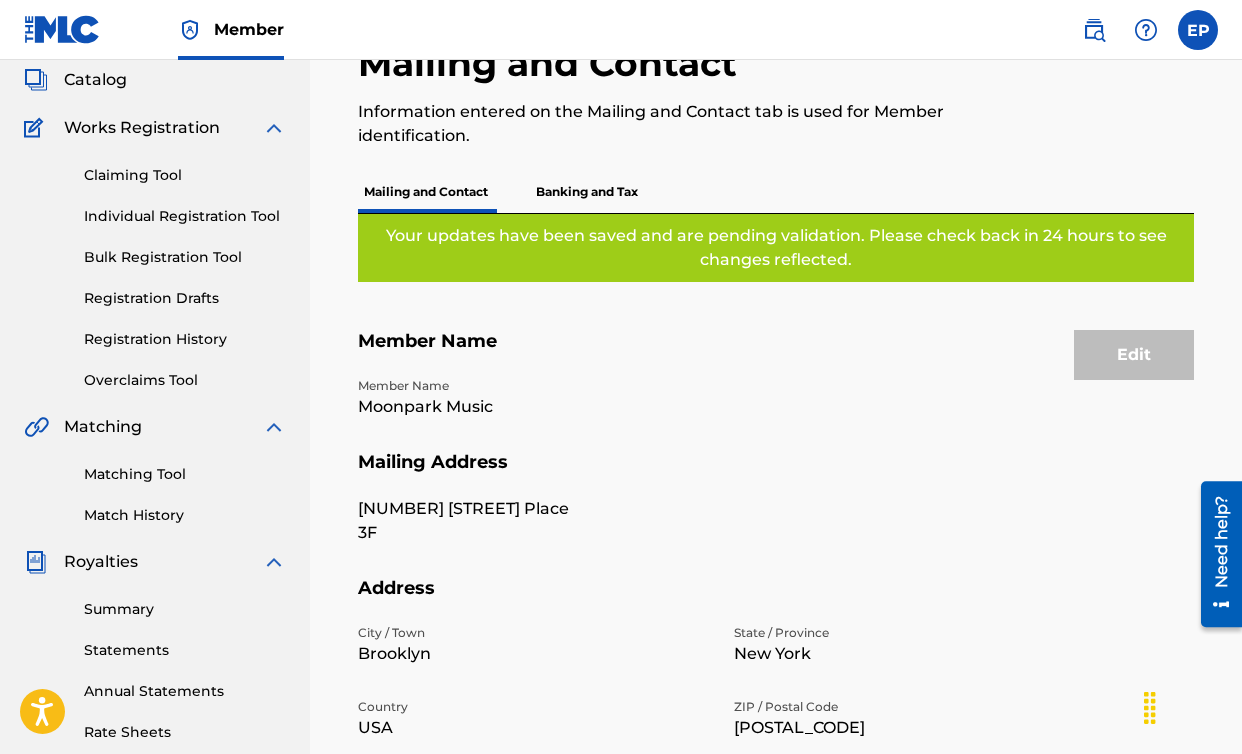 click on "Moonpark Music" at bounding box center [534, 407] 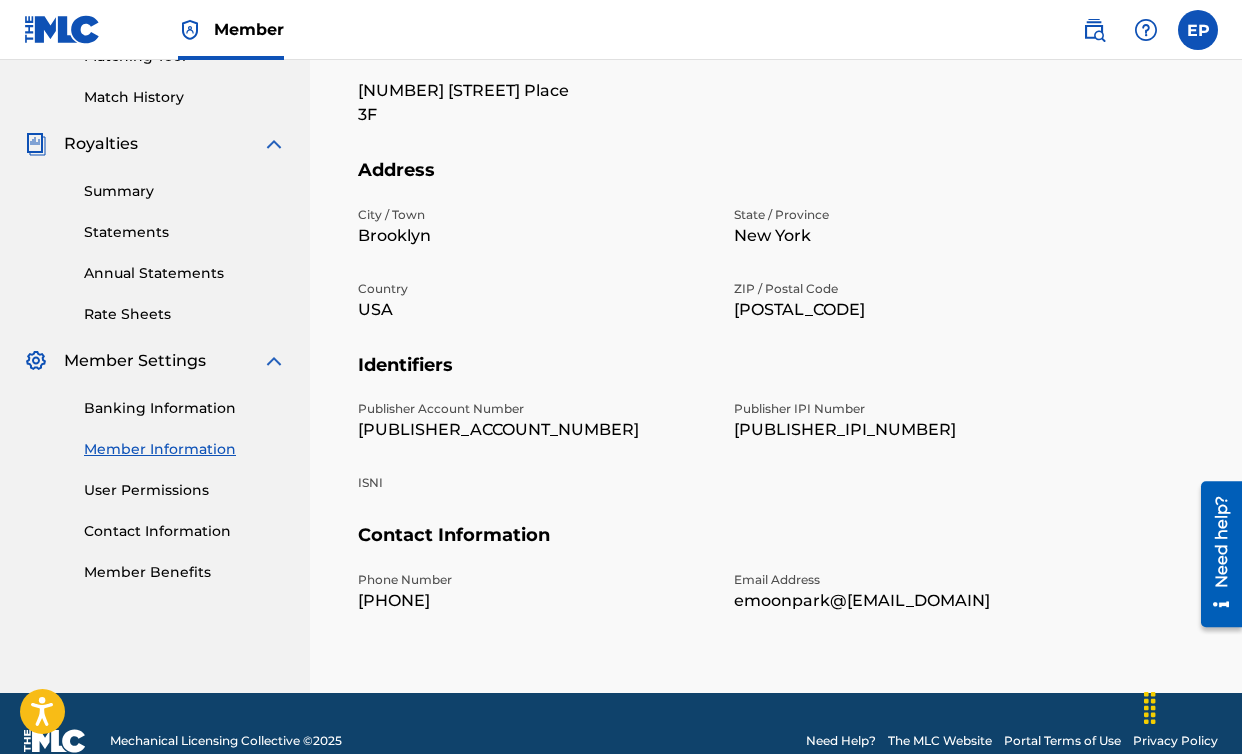 scroll, scrollTop: 212, scrollLeft: 0, axis: vertical 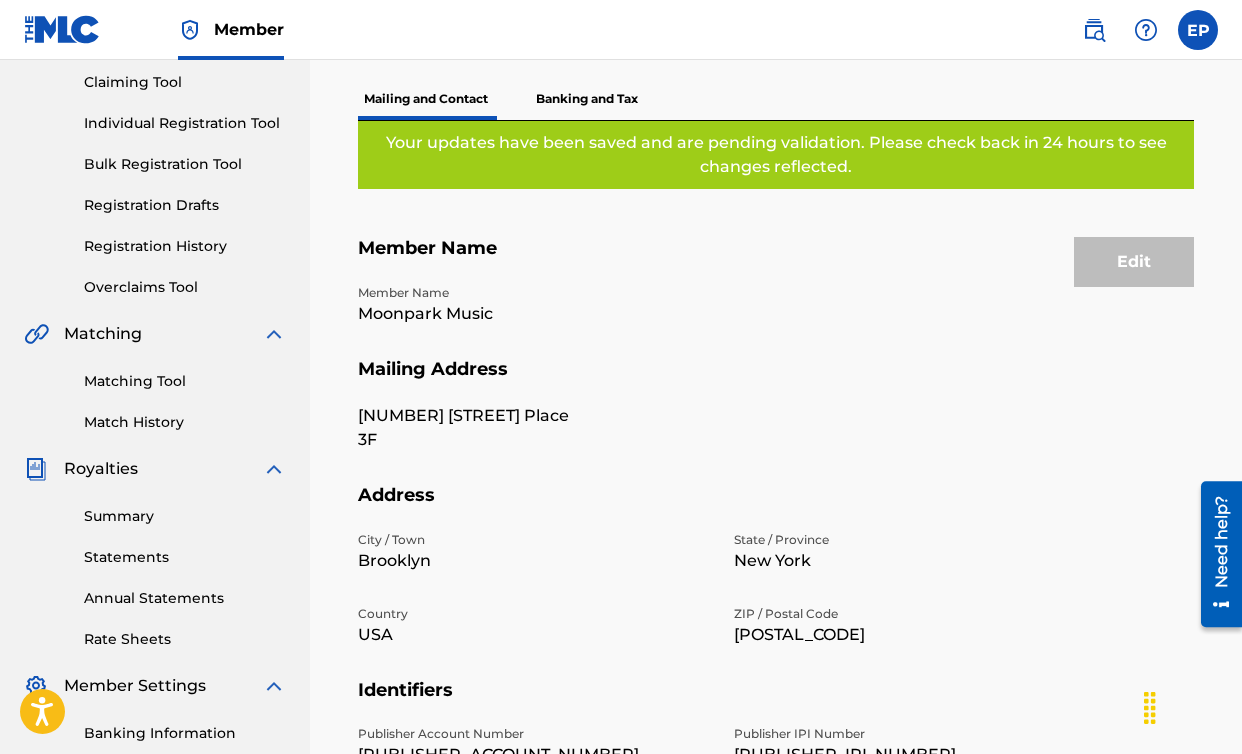 click on "Individual Registration Tool" at bounding box center (185, 123) 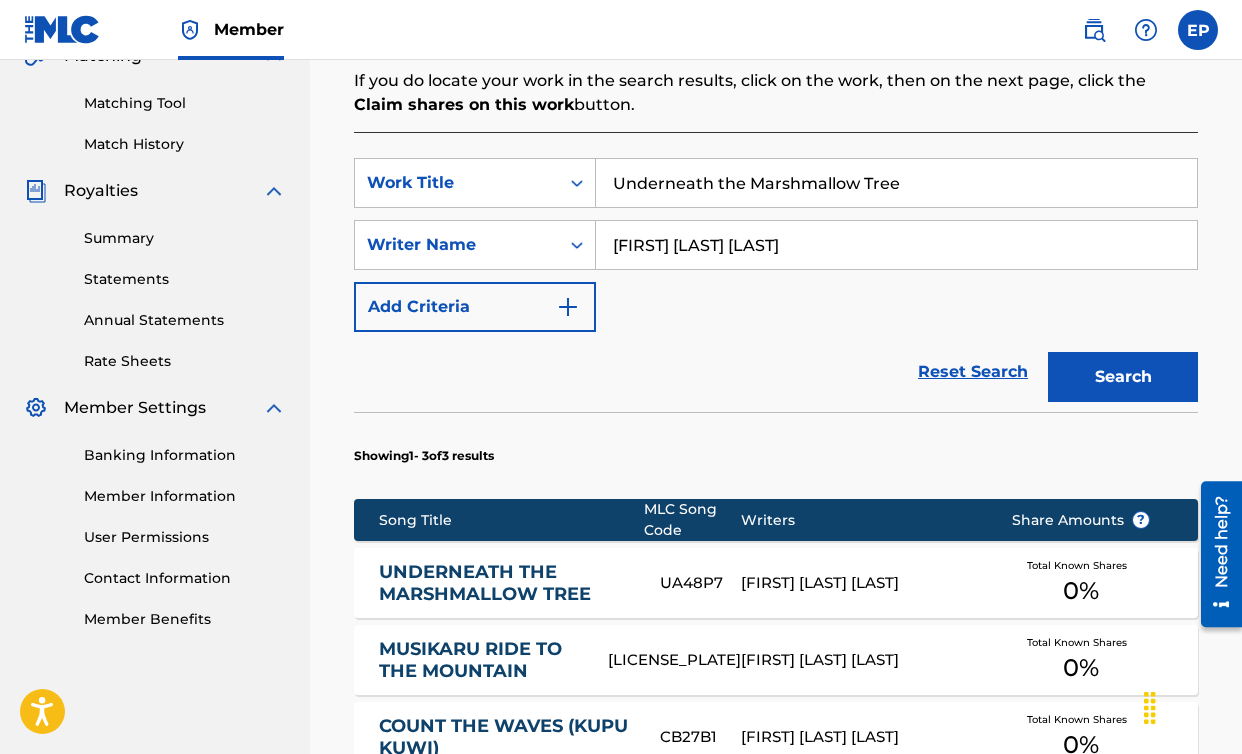 scroll, scrollTop: 502, scrollLeft: 0, axis: vertical 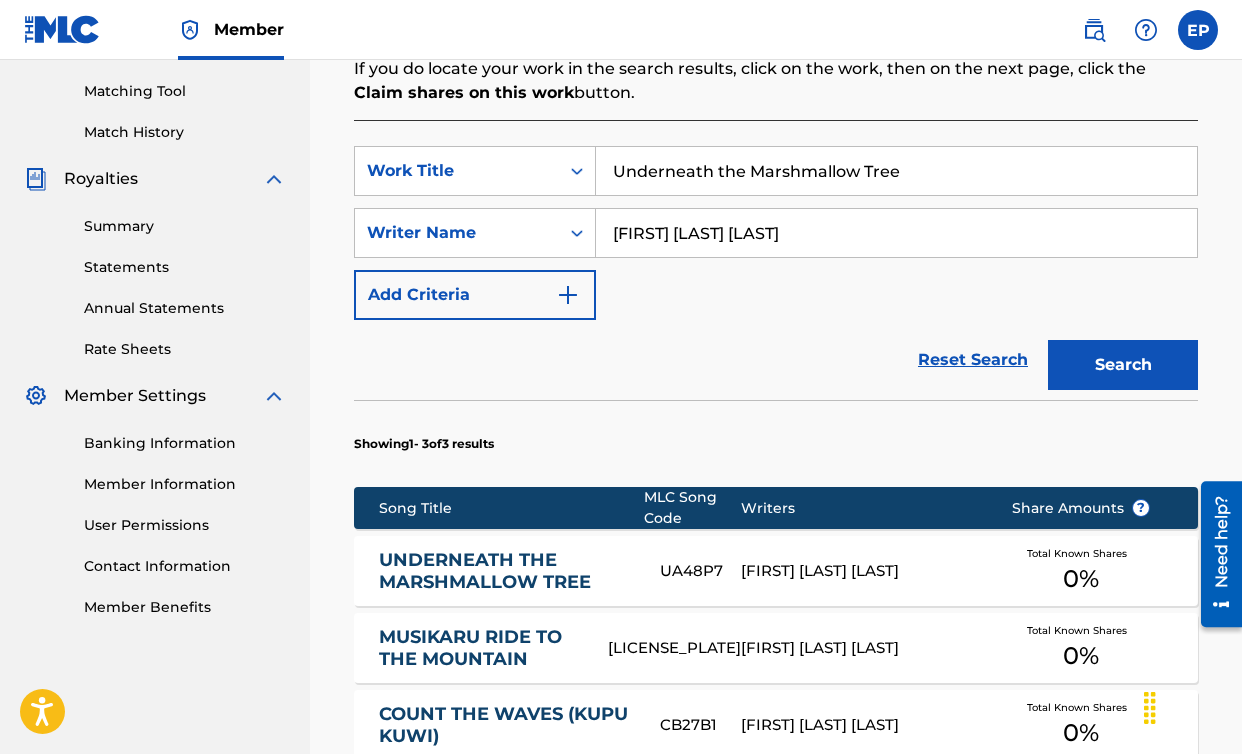 click on "User Permissions" at bounding box center [185, 525] 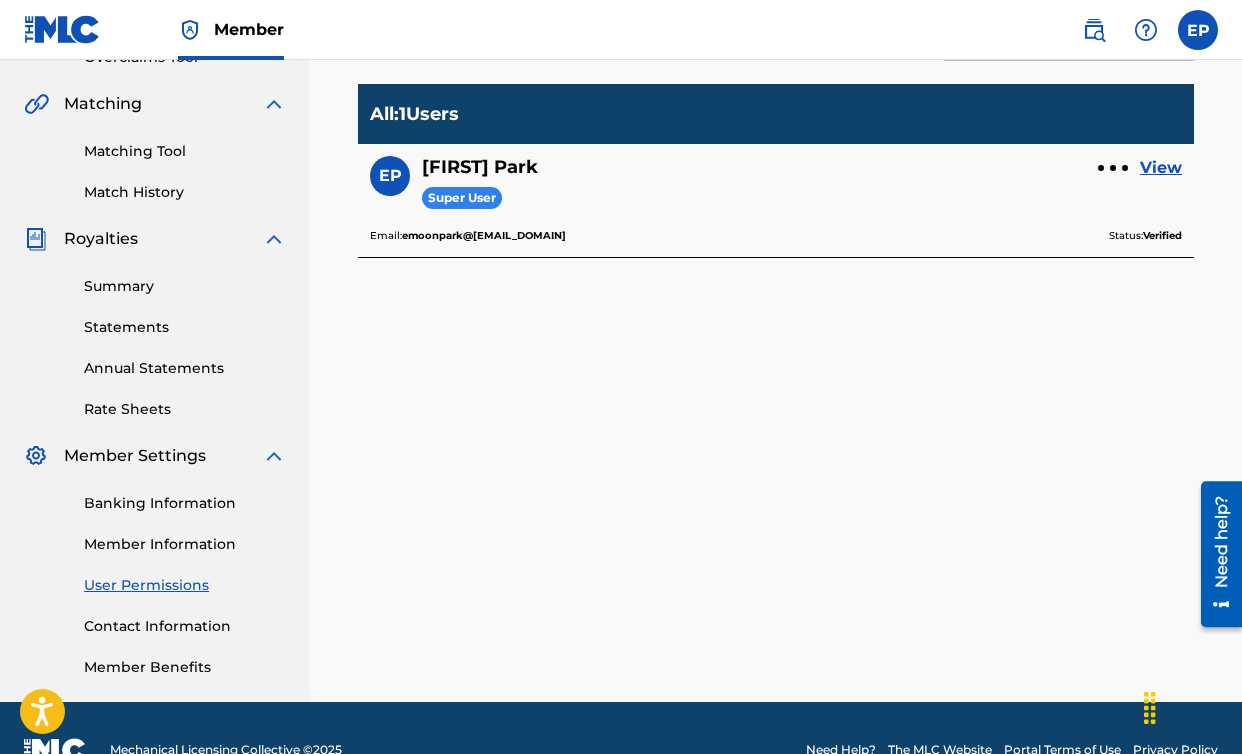 scroll, scrollTop: 486, scrollLeft: 0, axis: vertical 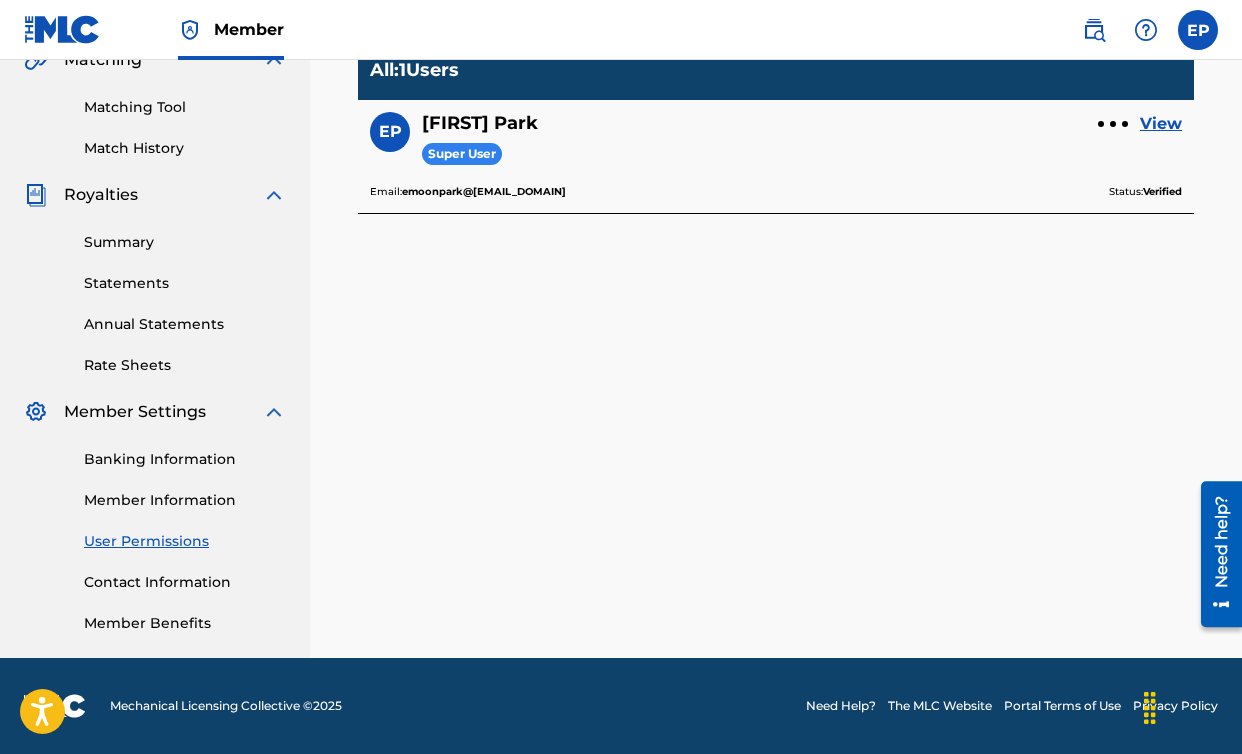 click on "Member Information" at bounding box center [185, 500] 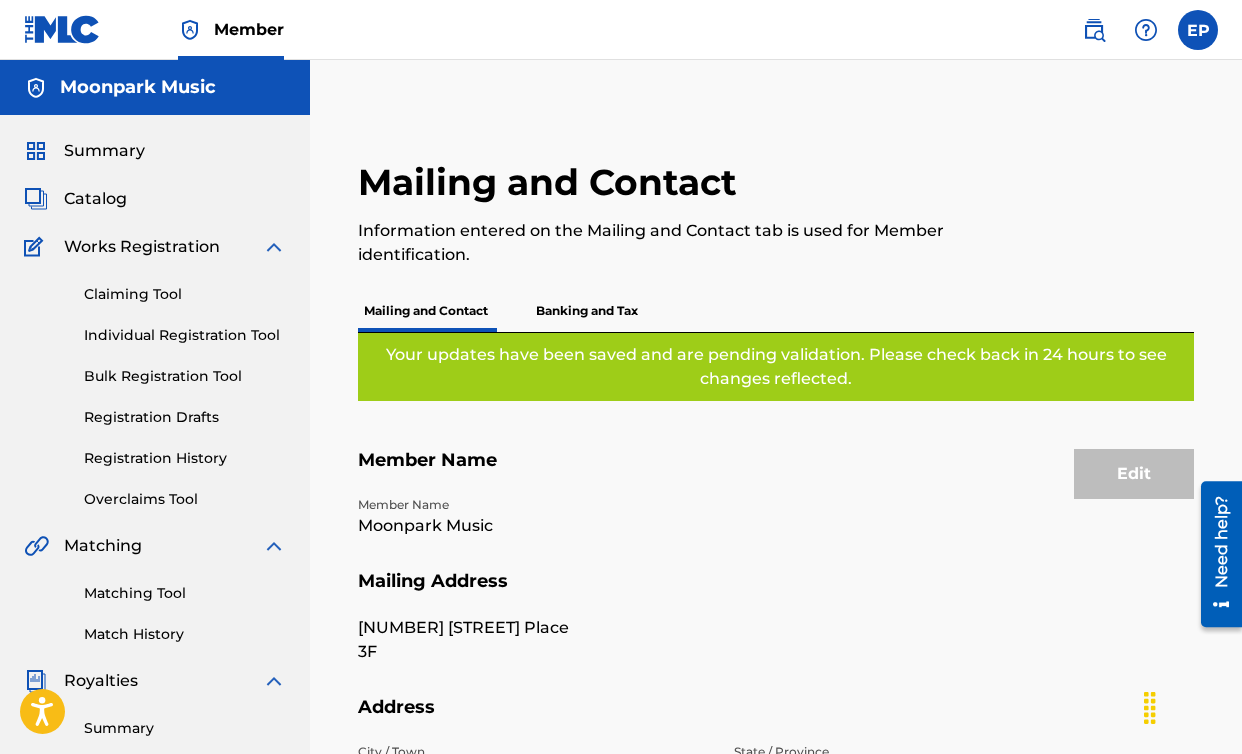 click at bounding box center [1198, 30] 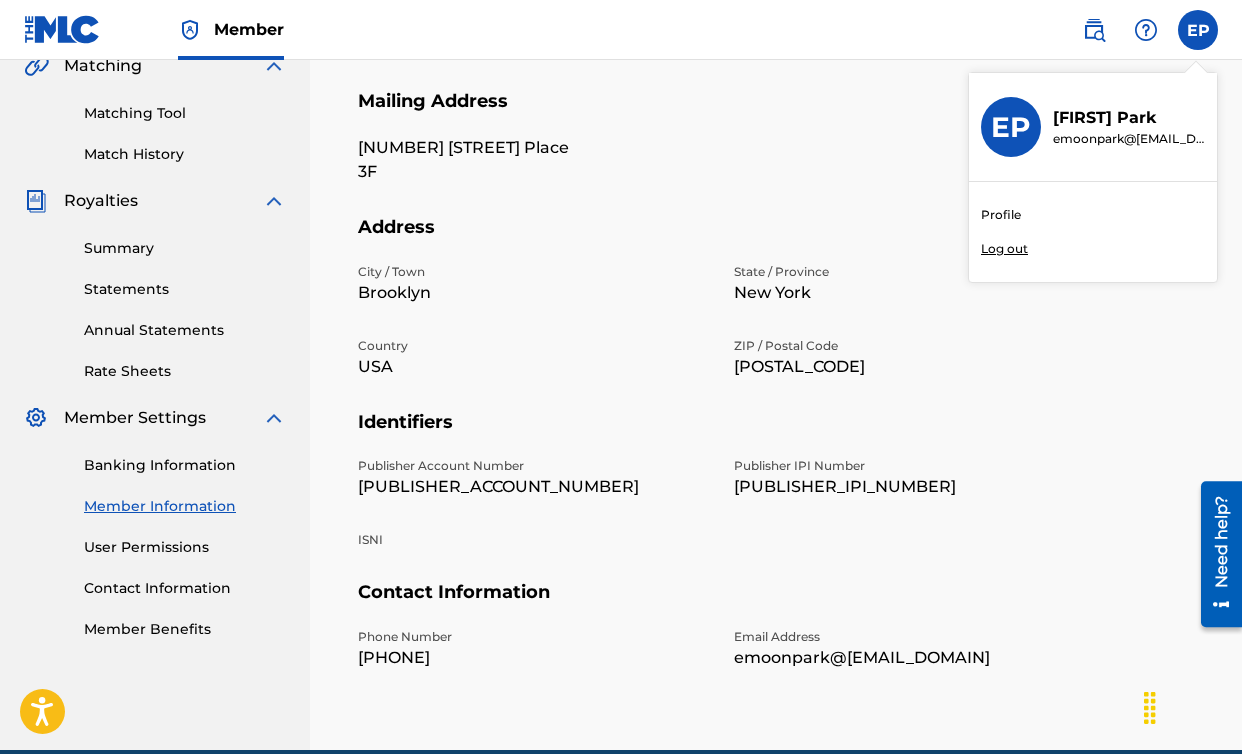 scroll, scrollTop: 571, scrollLeft: 0, axis: vertical 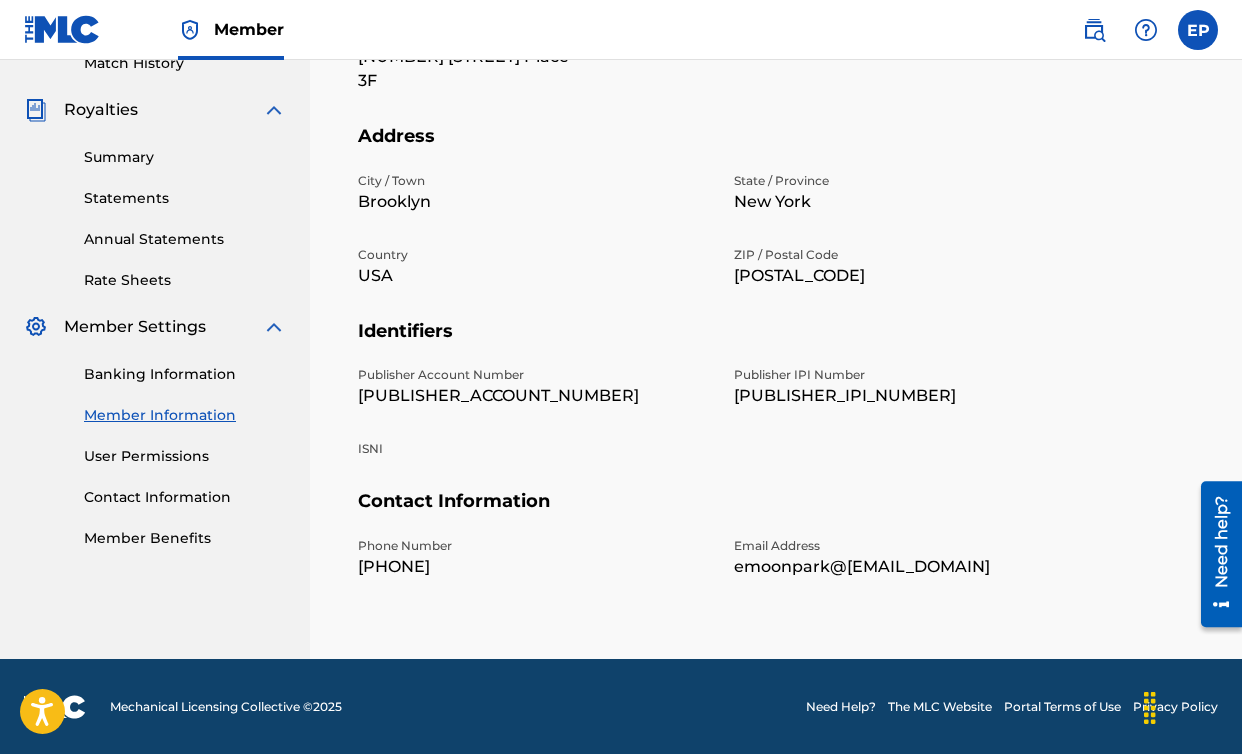 click on "Member Benefits" at bounding box center [185, 538] 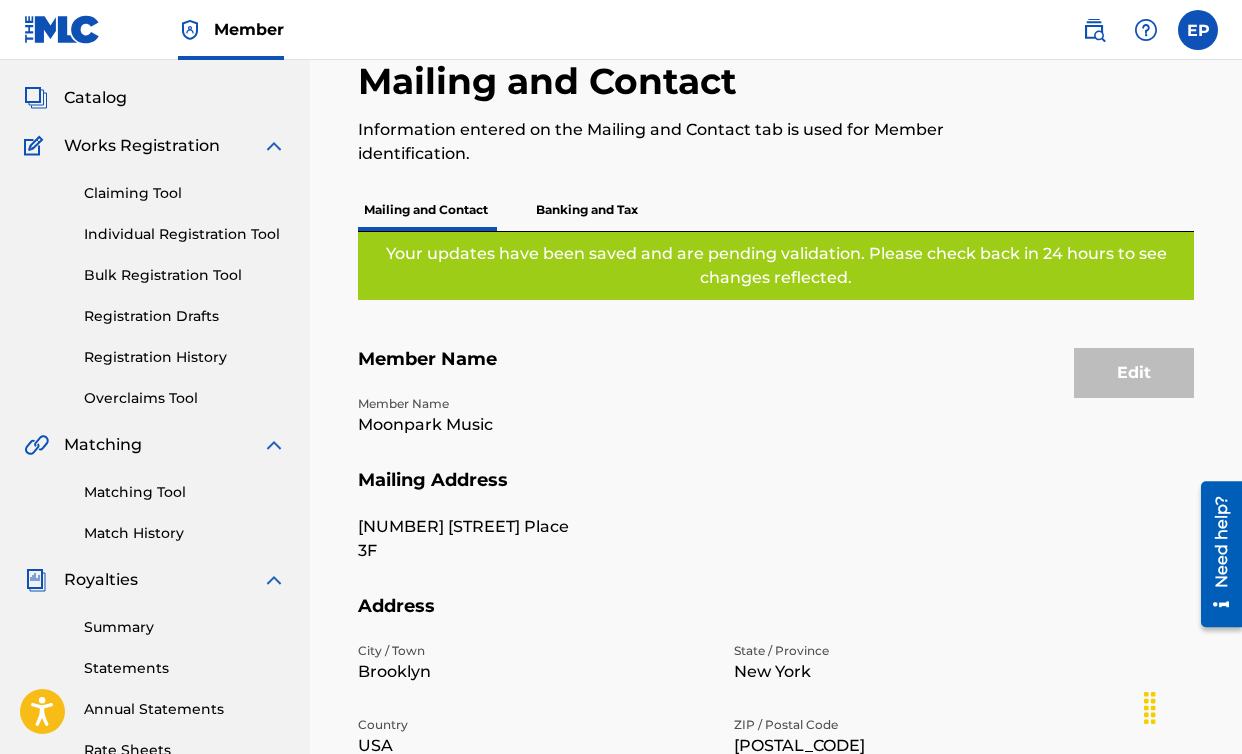scroll, scrollTop: 0, scrollLeft: 0, axis: both 